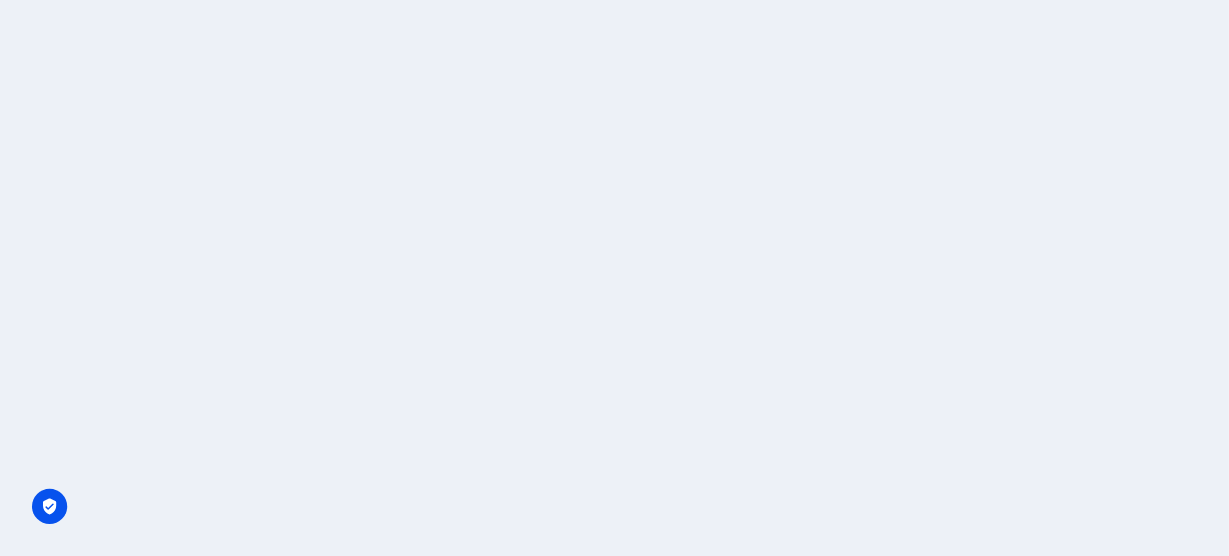 scroll, scrollTop: 0, scrollLeft: 0, axis: both 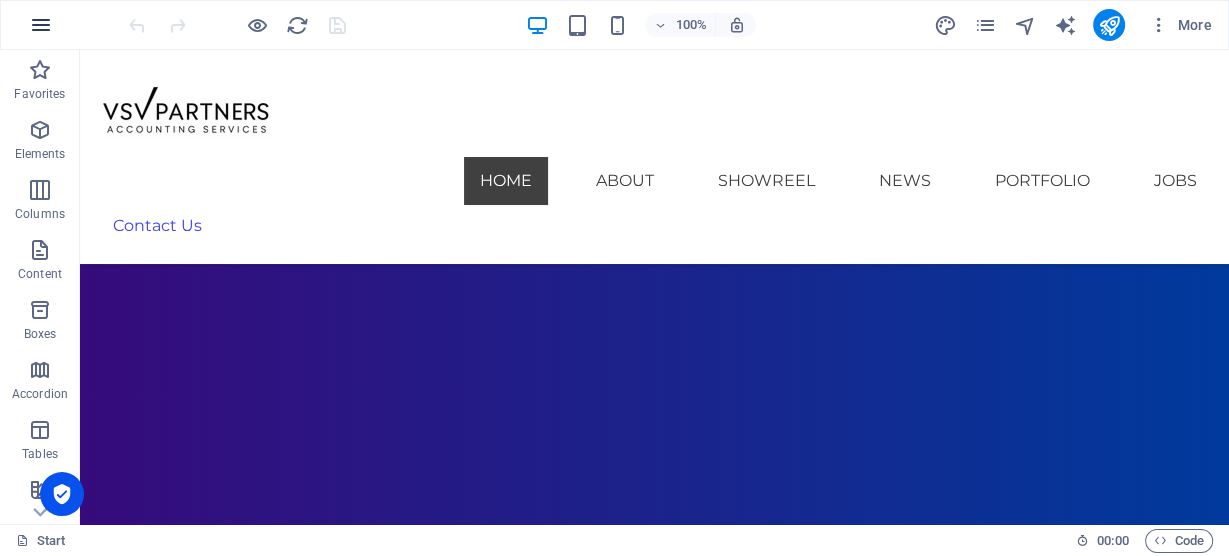 click at bounding box center (41, 25) 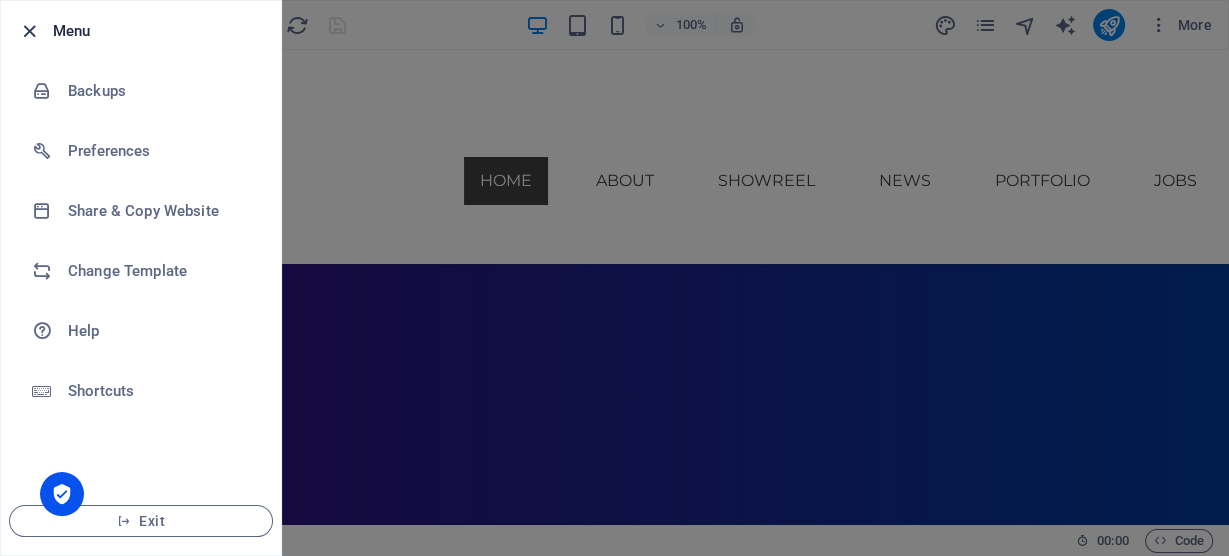 click at bounding box center [29, 31] 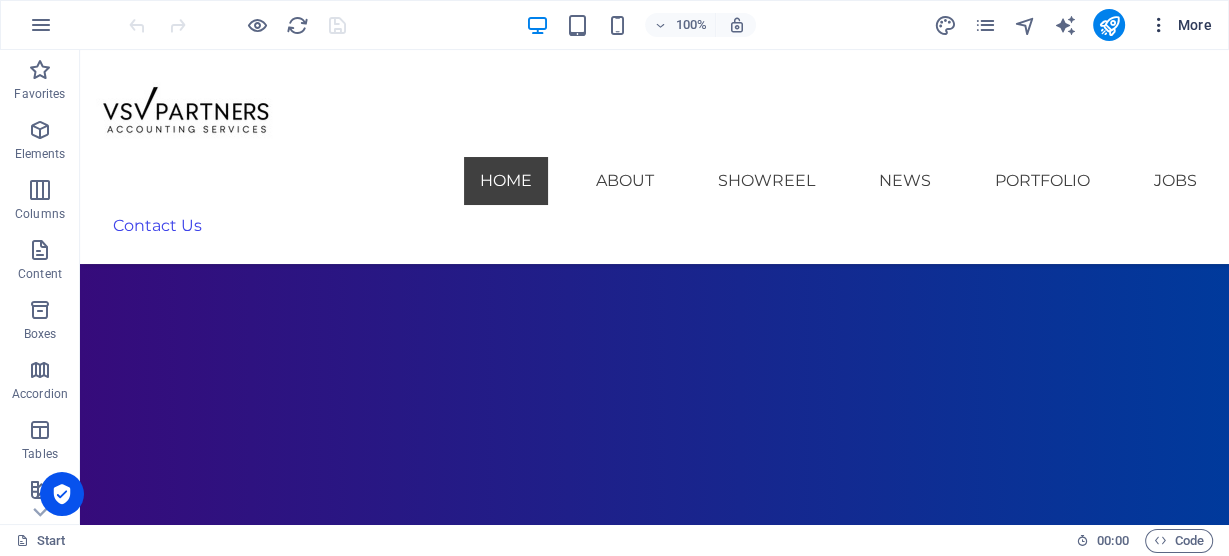 click at bounding box center (1159, 25) 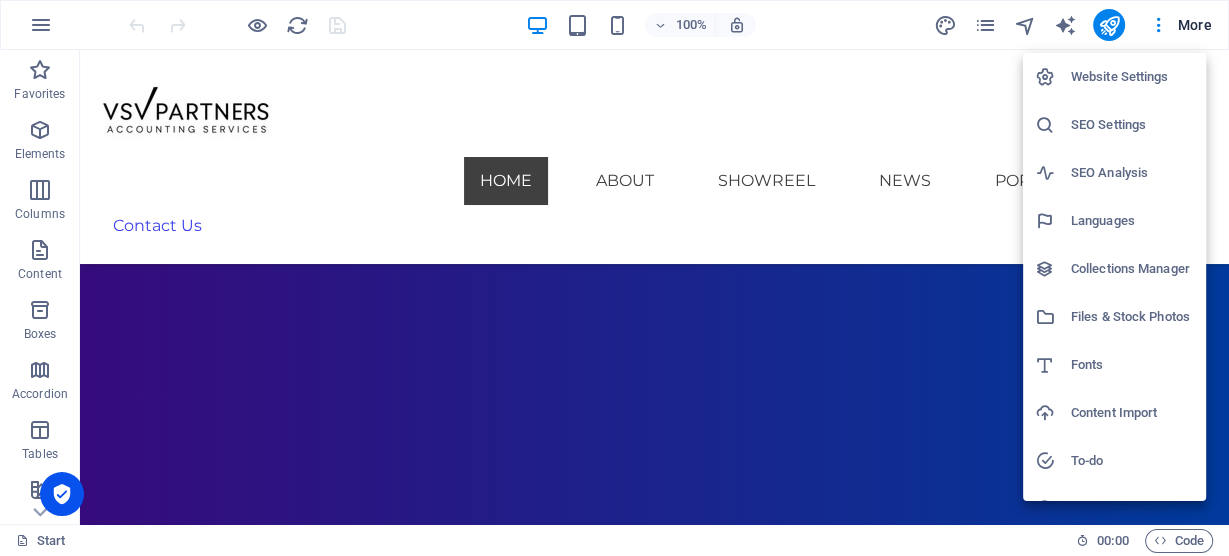 click on "Website Settings" at bounding box center (1132, 77) 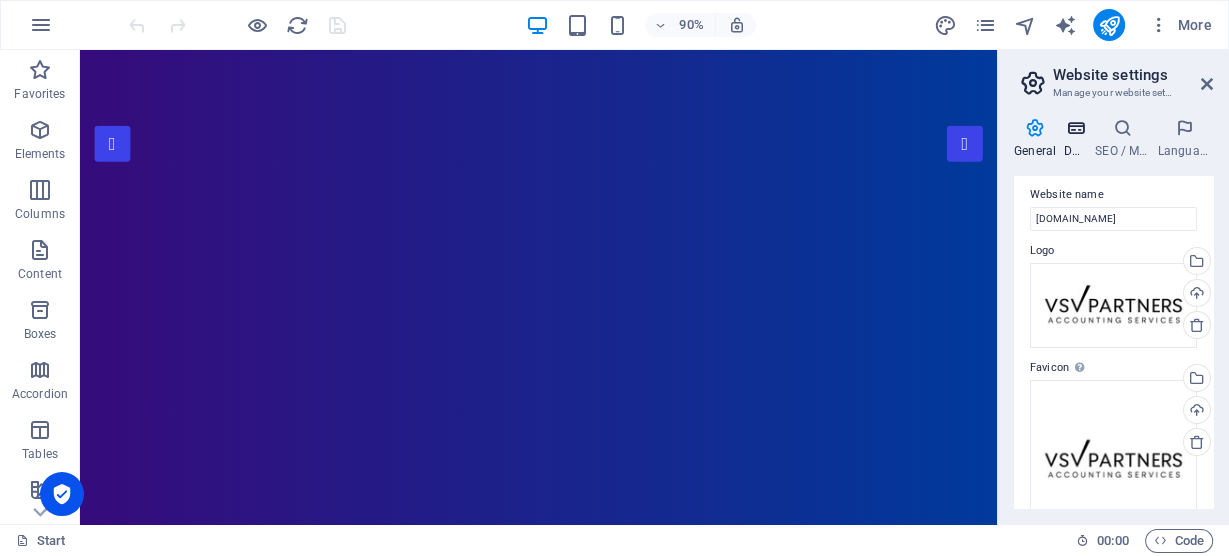 scroll, scrollTop: 0, scrollLeft: 0, axis: both 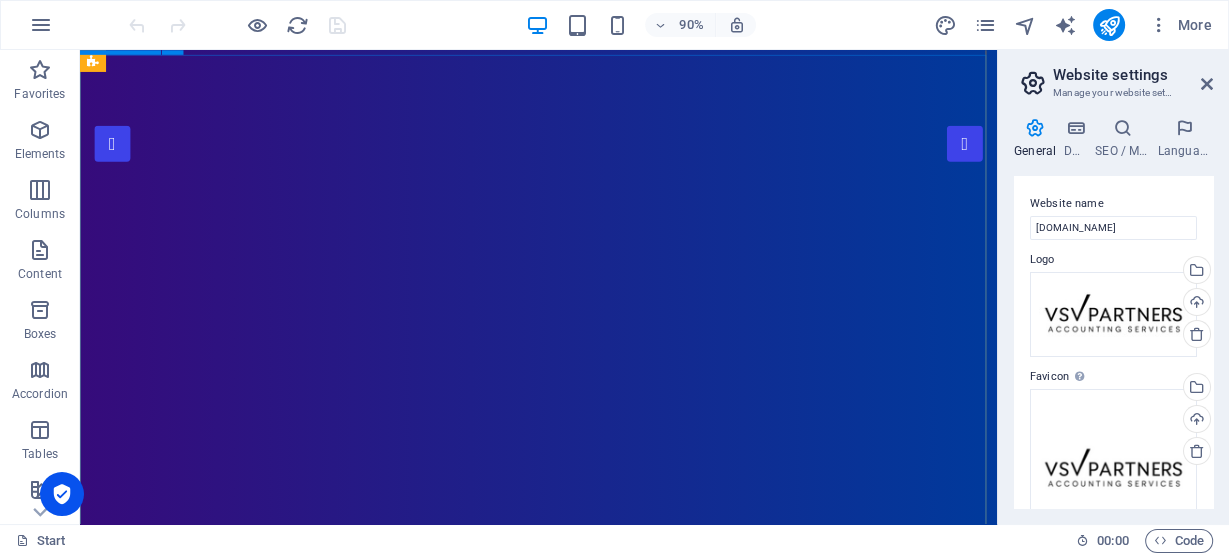 drag, startPoint x: 1078, startPoint y: 125, endPoint x: 790, endPoint y: 109, distance: 288.4441 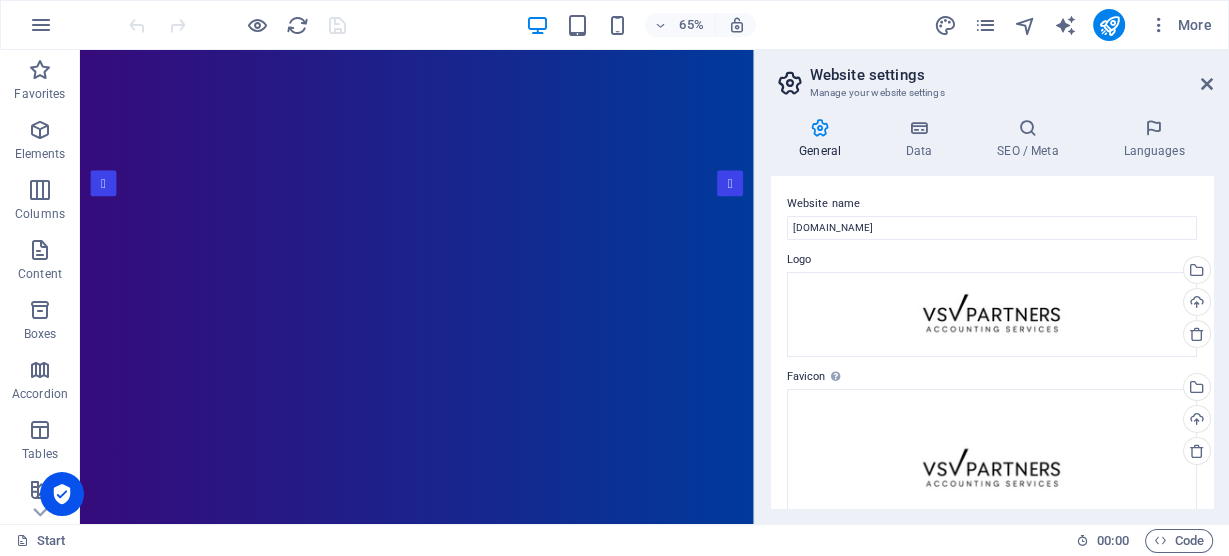 drag, startPoint x: 998, startPoint y: 61, endPoint x: 1032, endPoint y: 19, distance: 54.037025 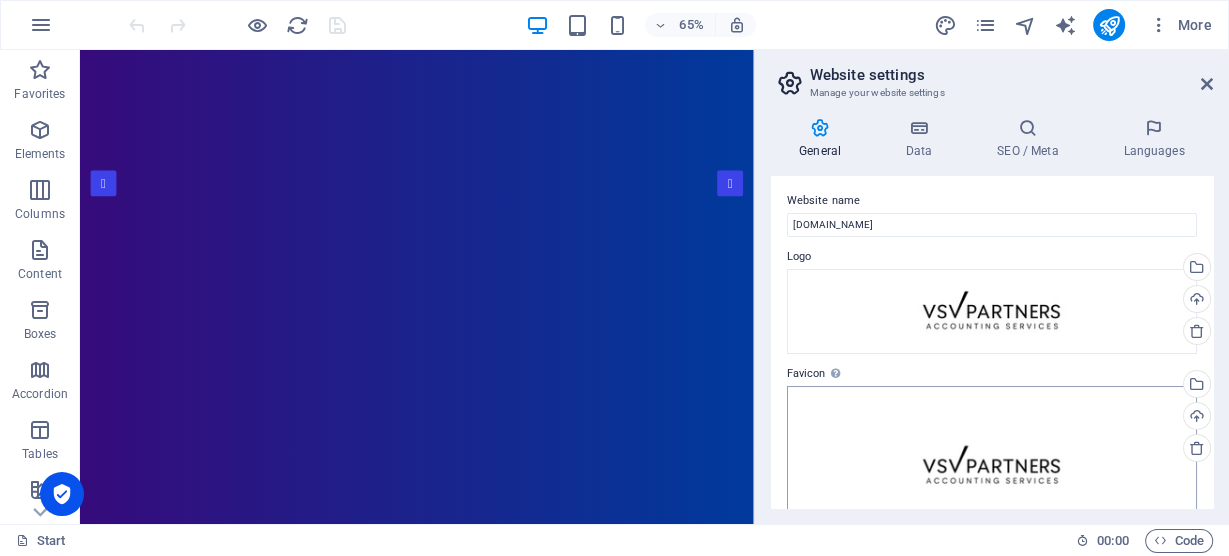 scroll, scrollTop: 0, scrollLeft: 0, axis: both 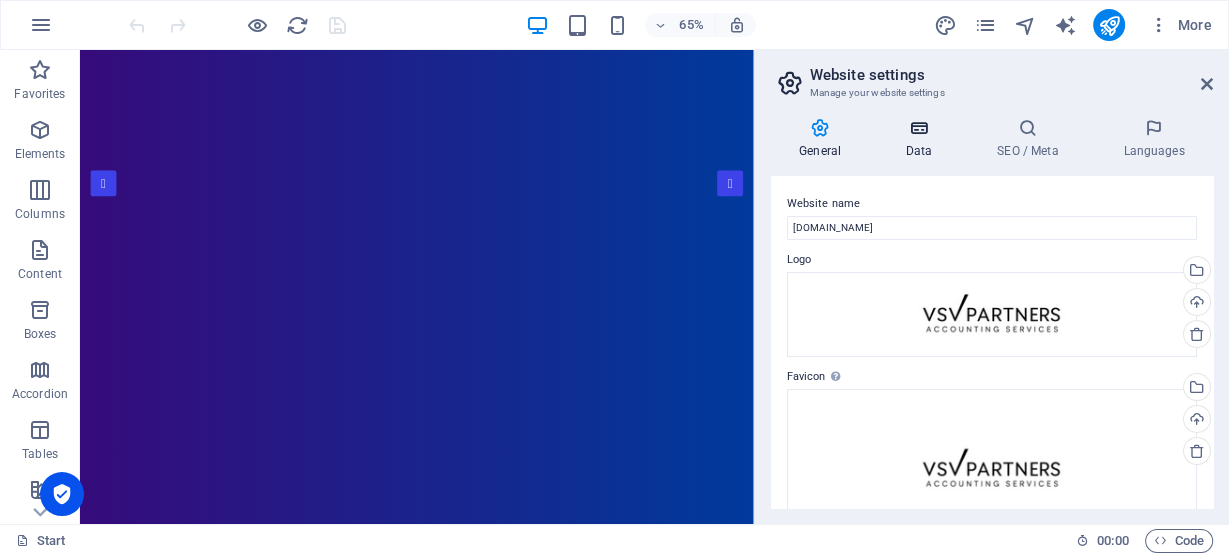 click at bounding box center (918, 128) 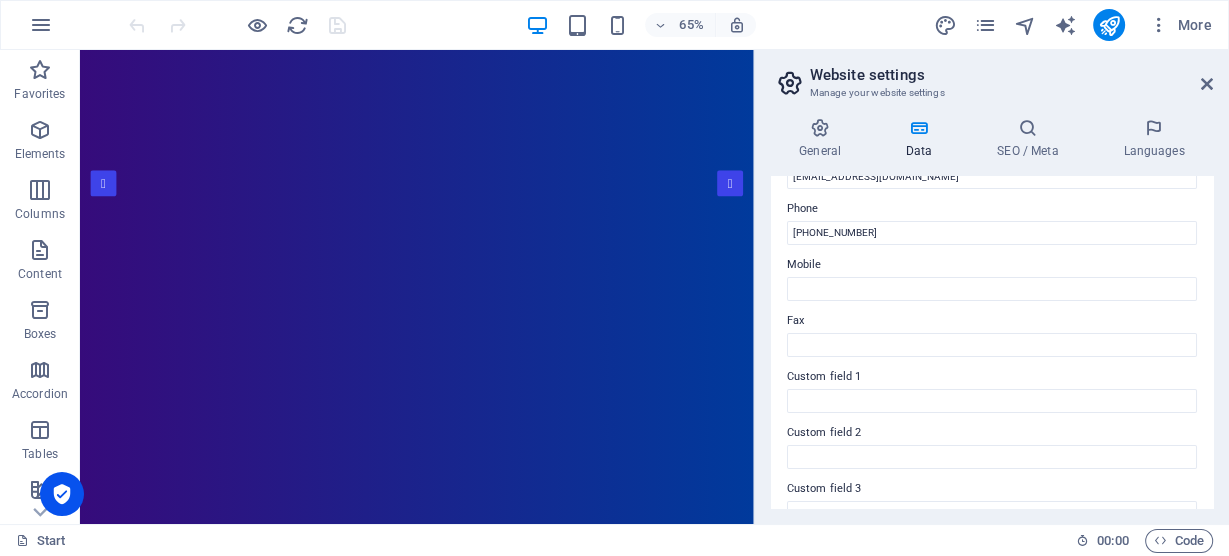 scroll, scrollTop: 388, scrollLeft: 0, axis: vertical 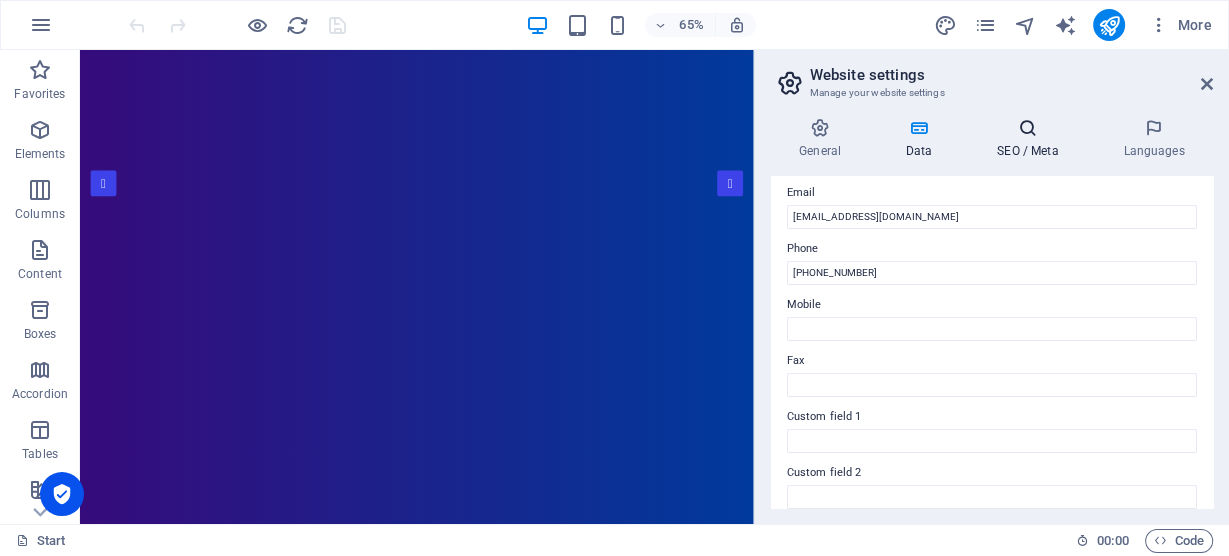 click on "SEO / Meta" at bounding box center [1032, 139] 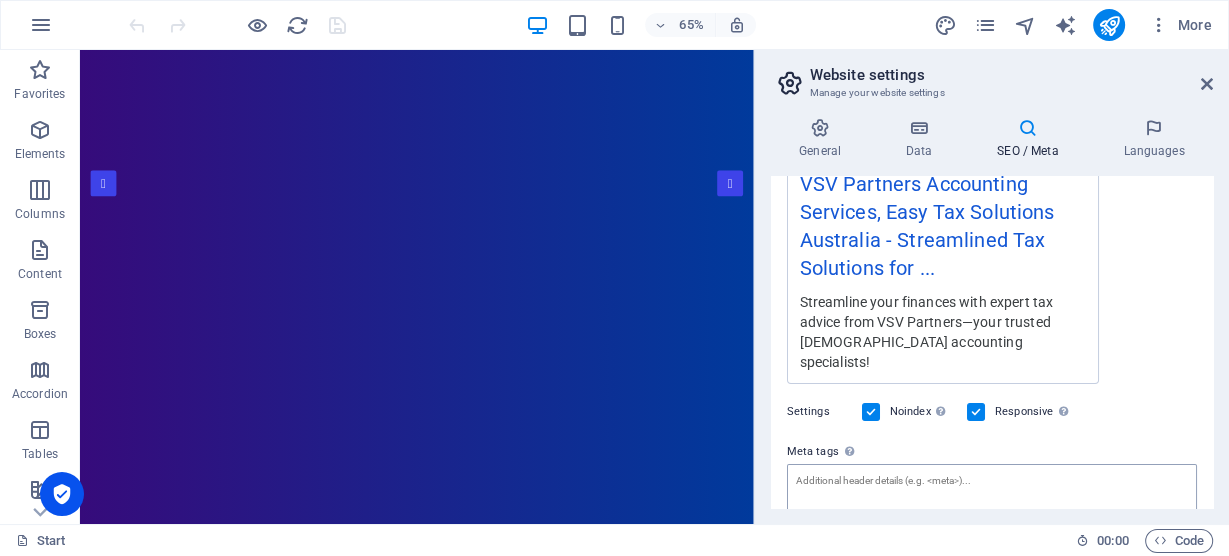 scroll, scrollTop: 524, scrollLeft: 0, axis: vertical 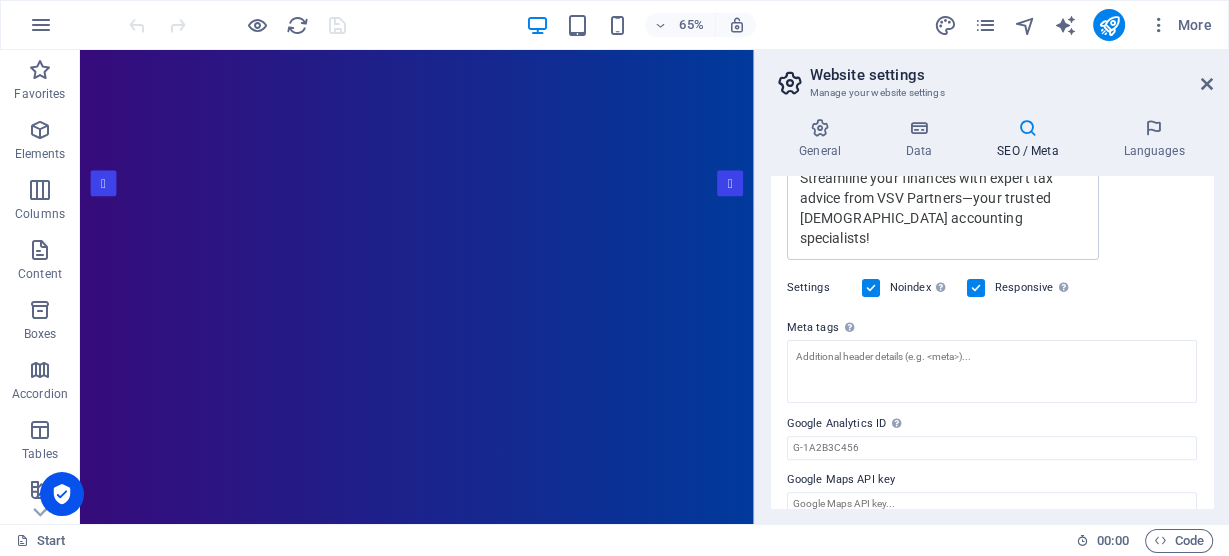 drag, startPoint x: 790, startPoint y: 456, endPoint x: 941, endPoint y: 451, distance: 151.08276 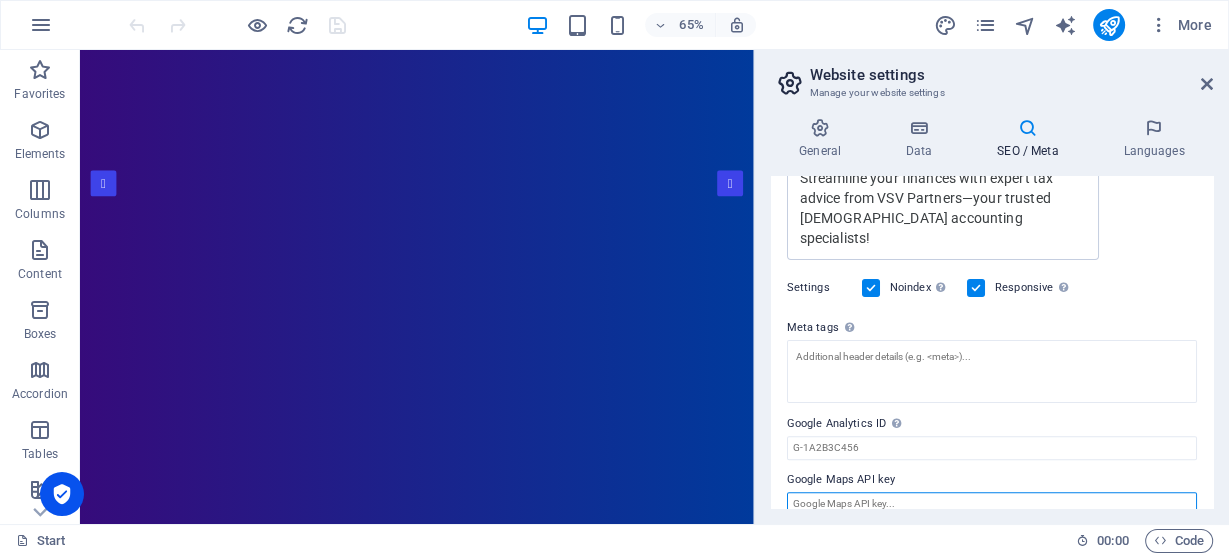 click on "Google Maps API key" at bounding box center (992, 504) 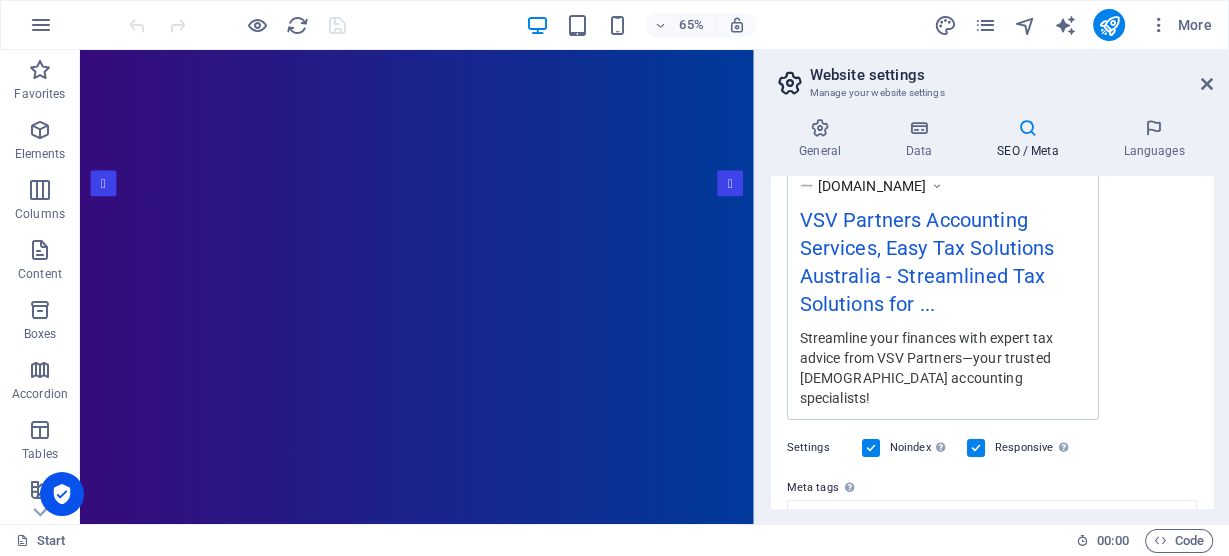 scroll, scrollTop: 285, scrollLeft: 0, axis: vertical 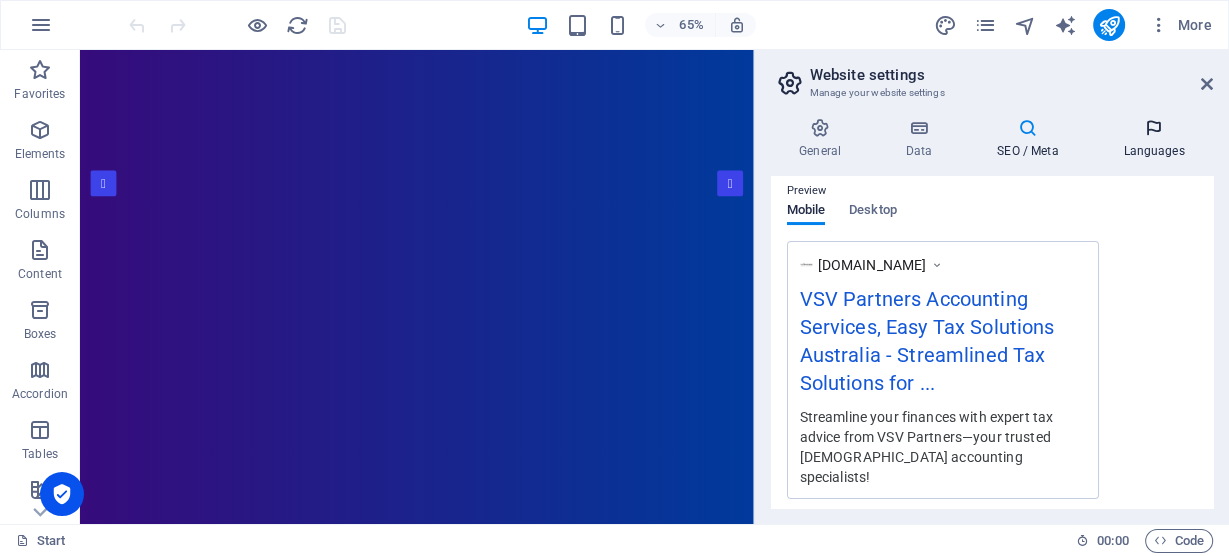click at bounding box center [1154, 128] 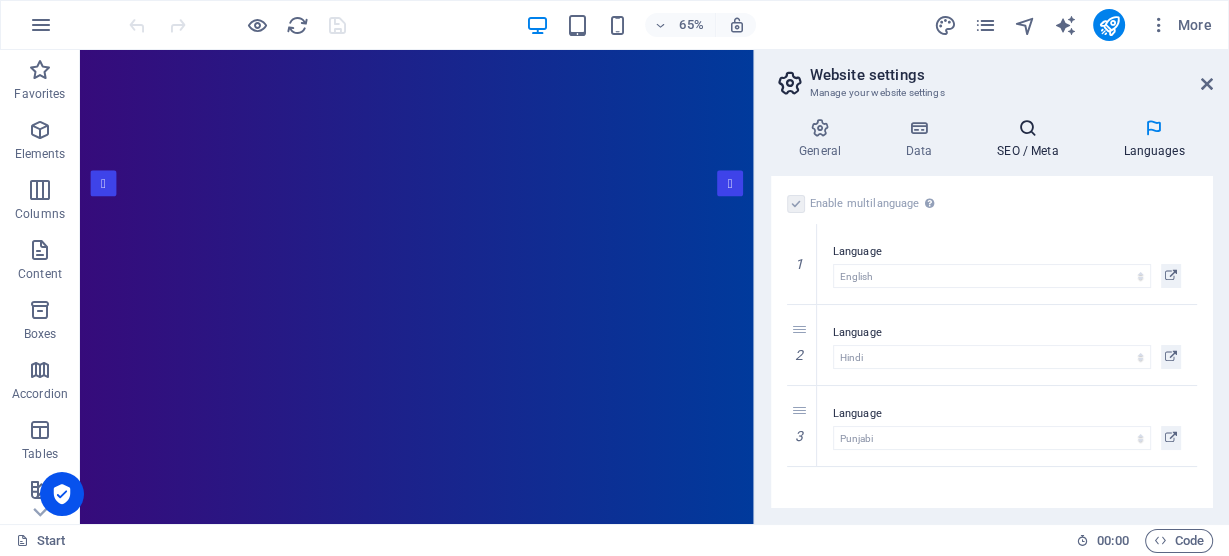 click at bounding box center [1028, 128] 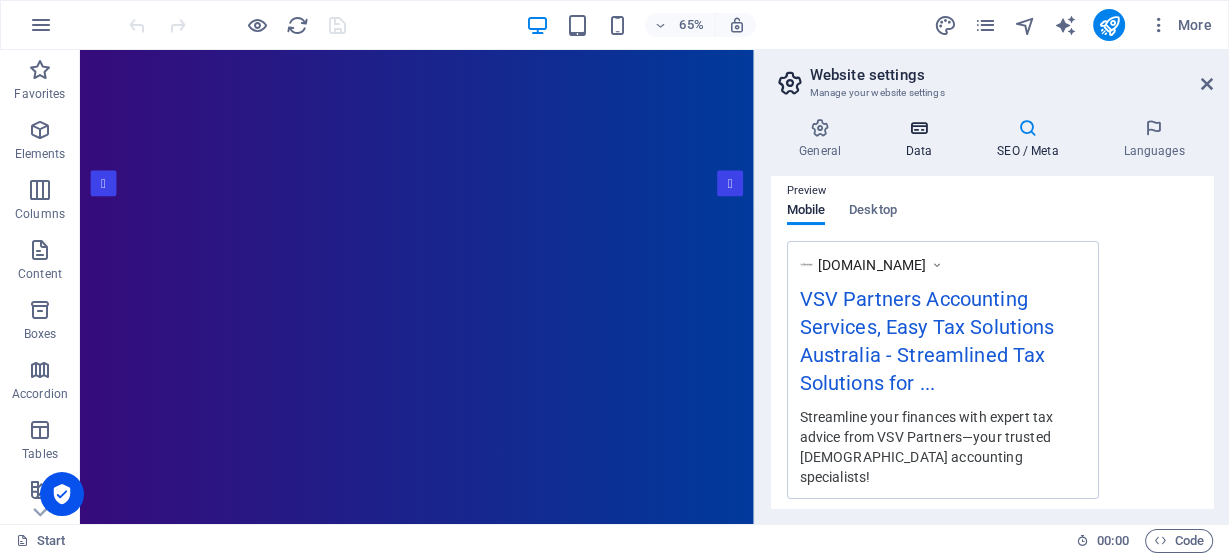 click at bounding box center (918, 128) 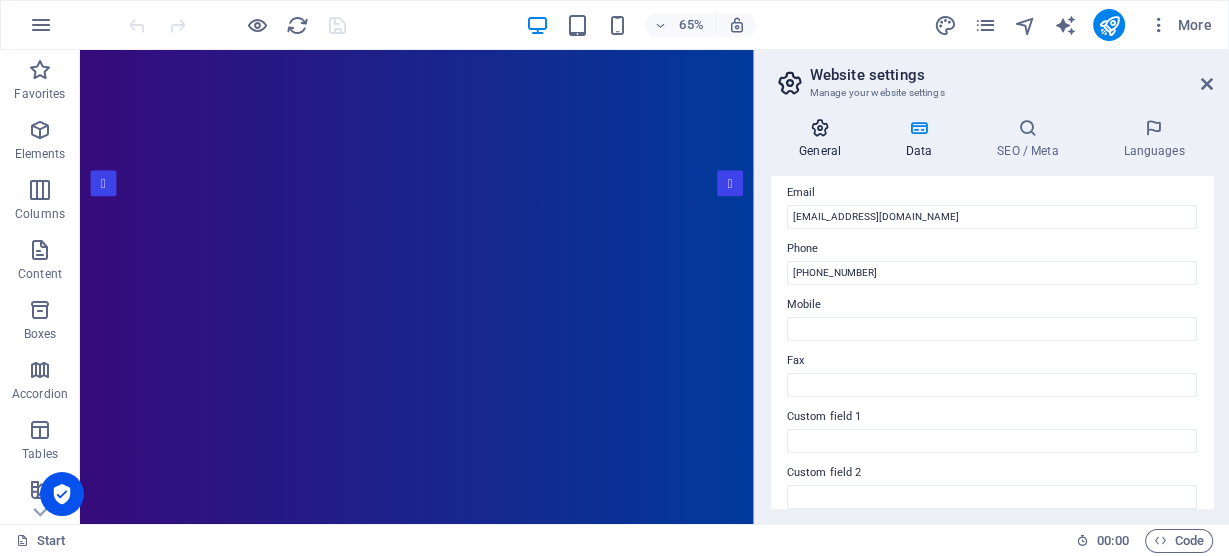 click on "General" at bounding box center (824, 139) 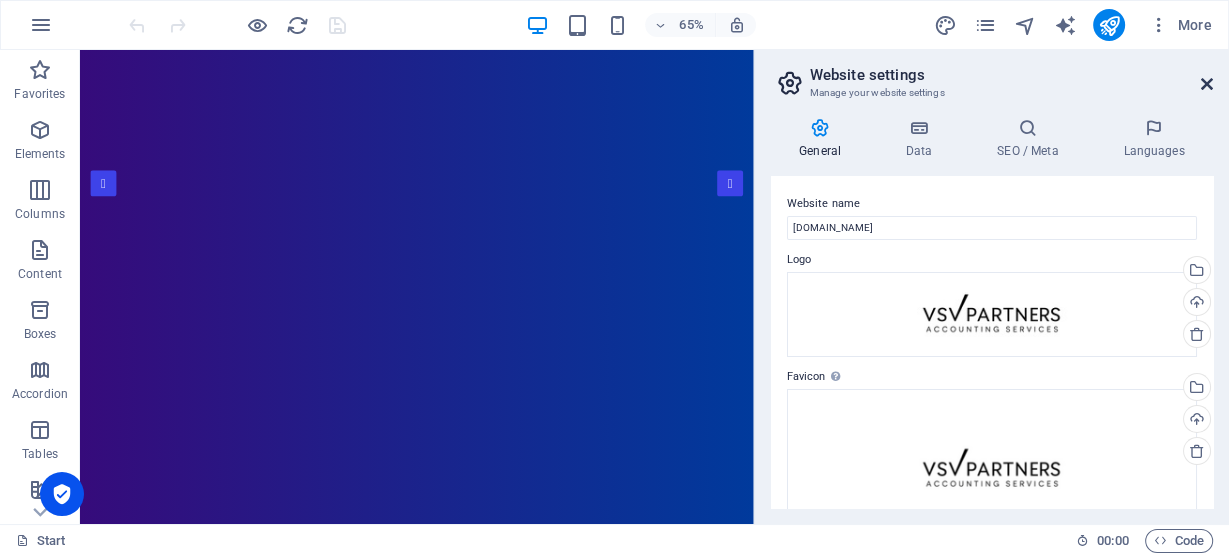 click at bounding box center (1207, 84) 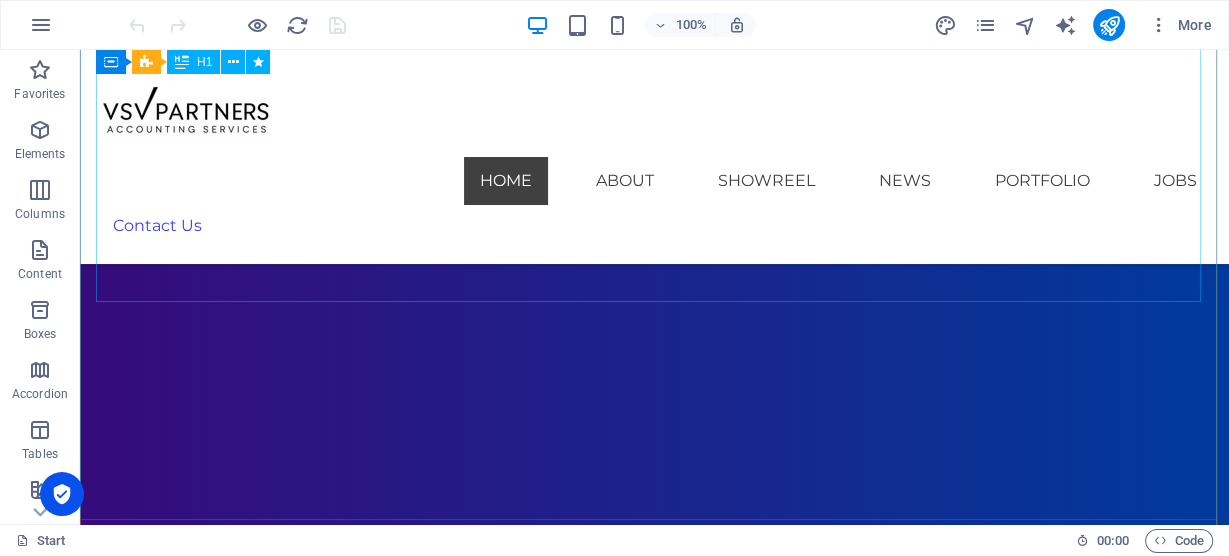 scroll, scrollTop: 0, scrollLeft: 0, axis: both 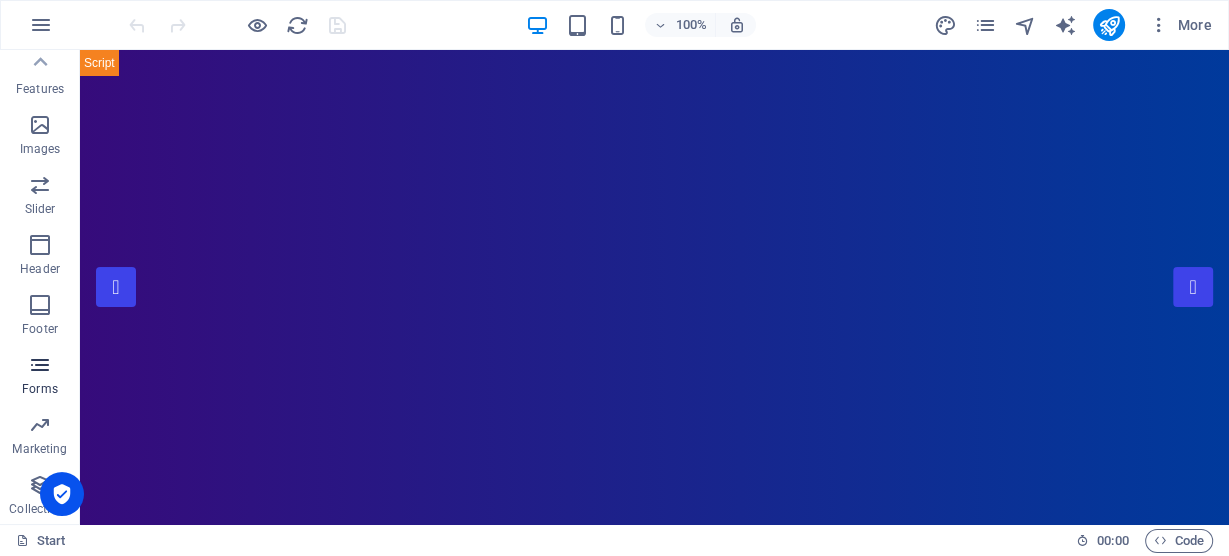 click at bounding box center (40, 365) 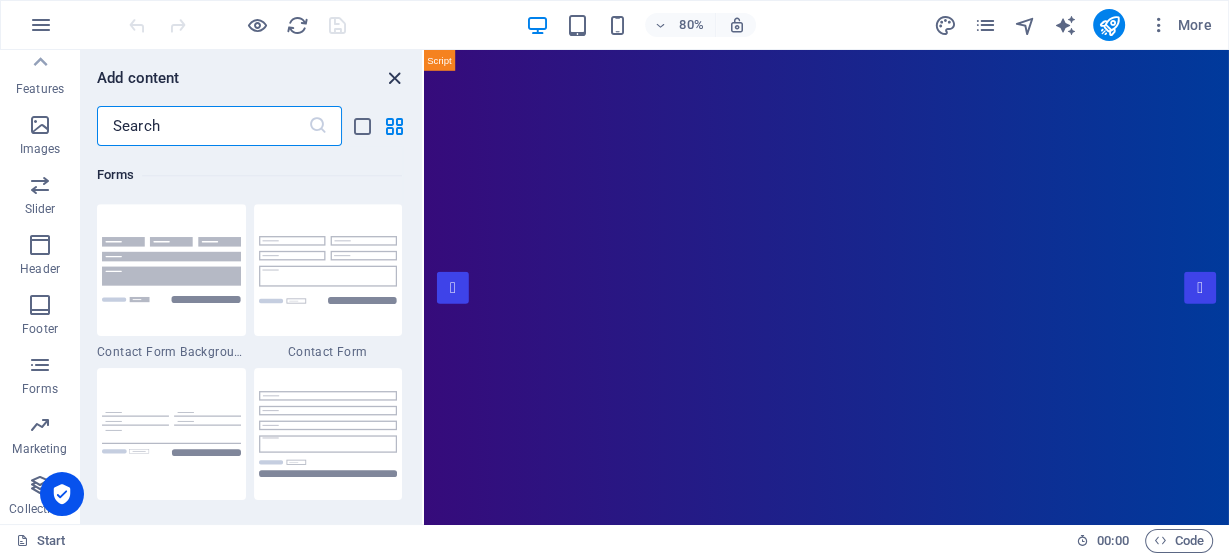 scroll, scrollTop: 14435, scrollLeft: 0, axis: vertical 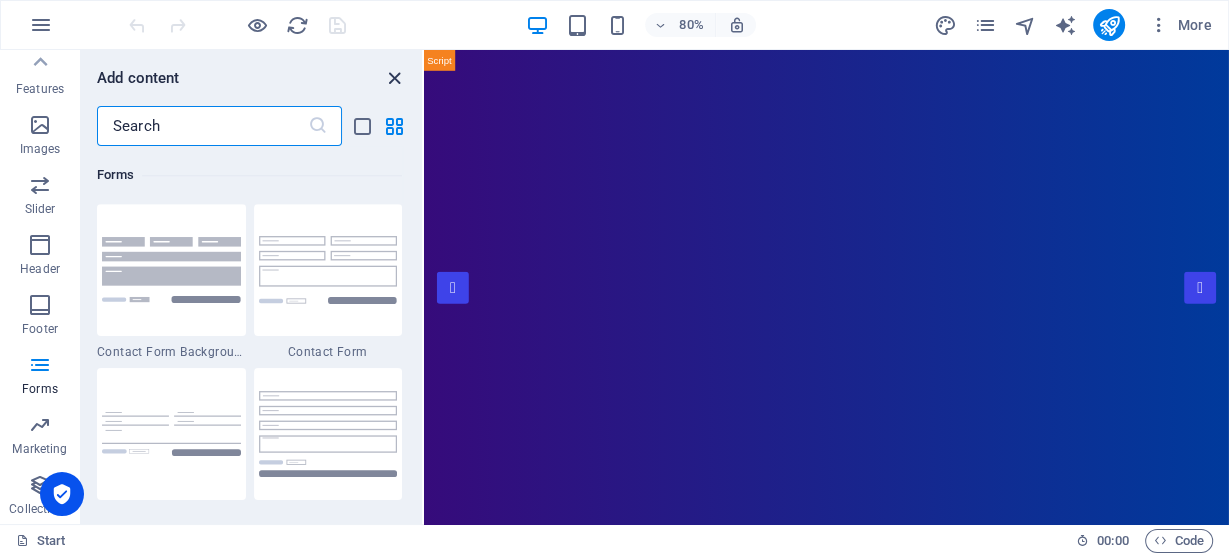 click at bounding box center (394, 78) 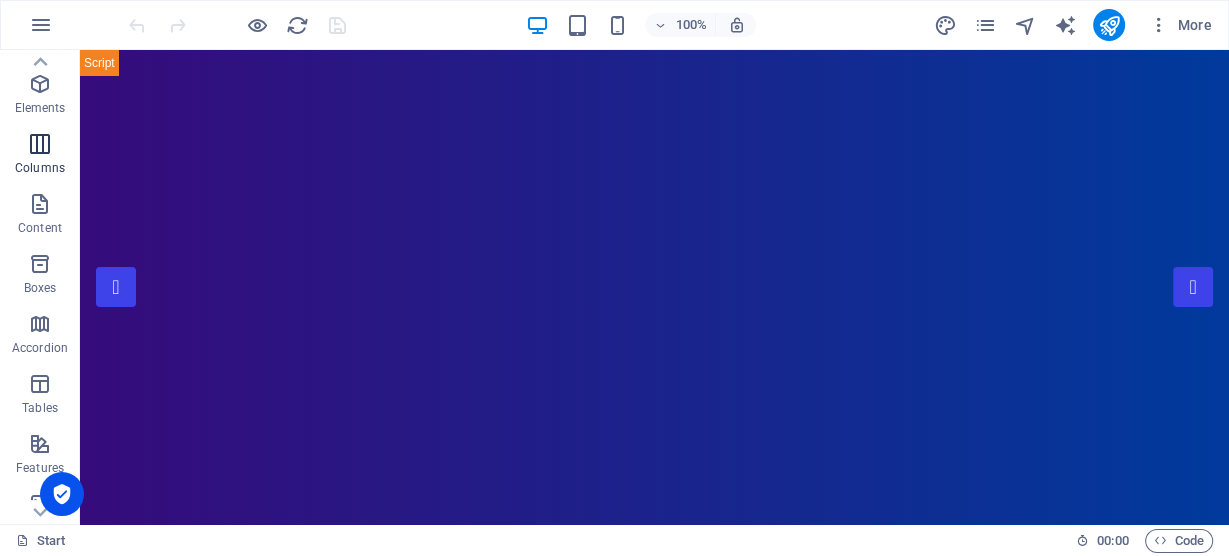 scroll, scrollTop: 0, scrollLeft: 0, axis: both 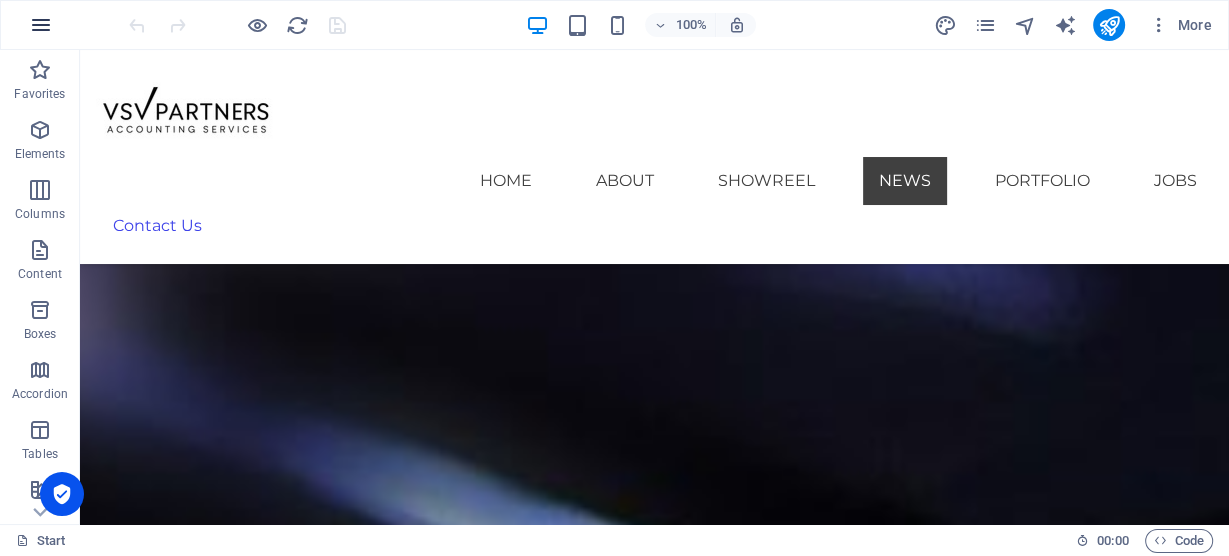 click at bounding box center (41, 25) 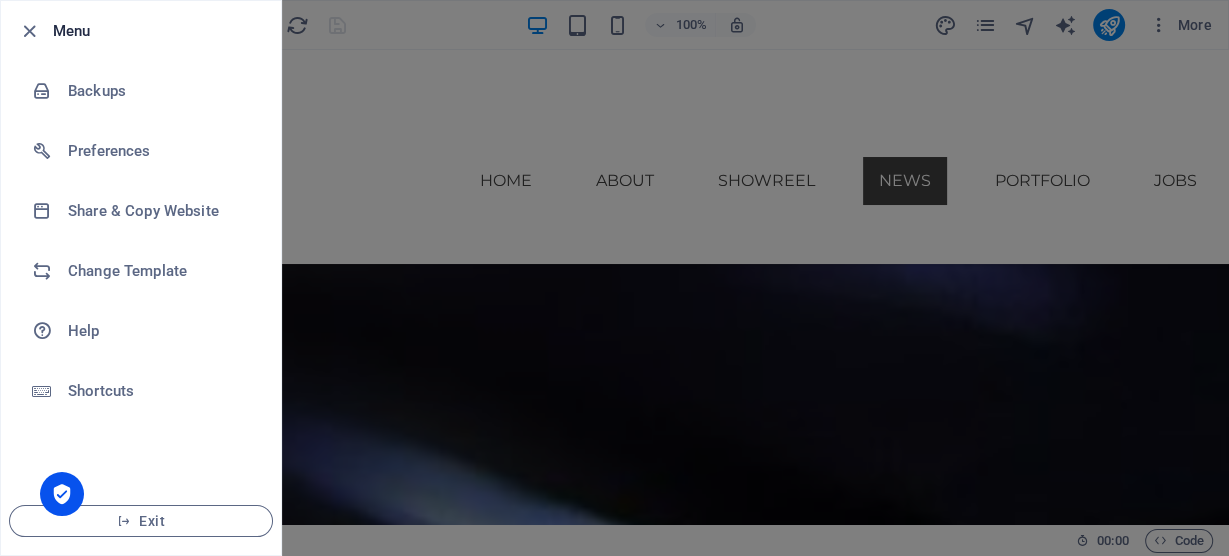 click at bounding box center (614, 278) 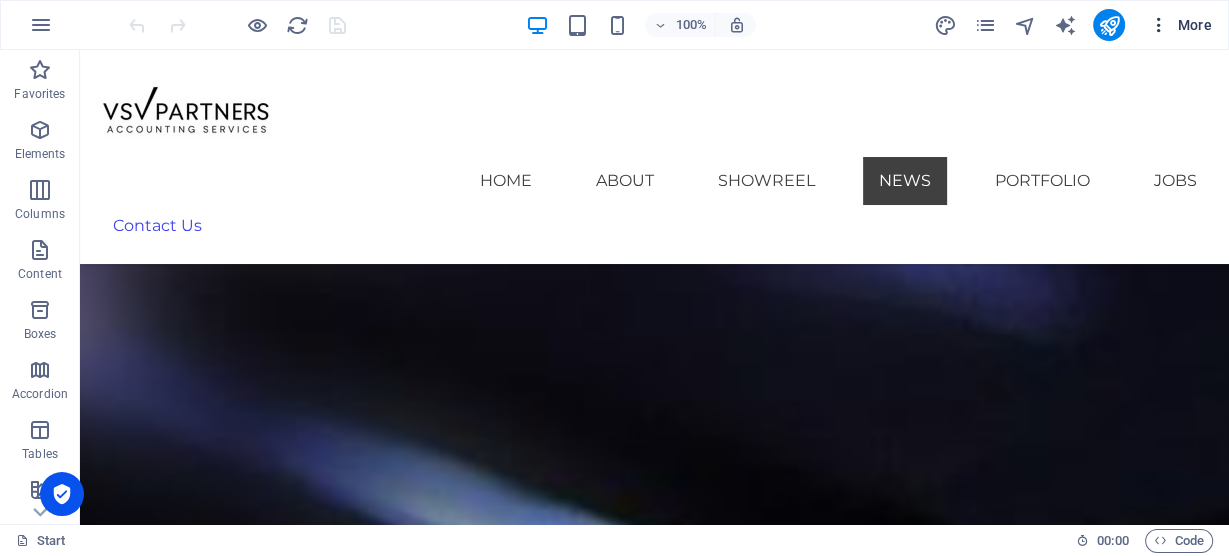 click at bounding box center (1159, 25) 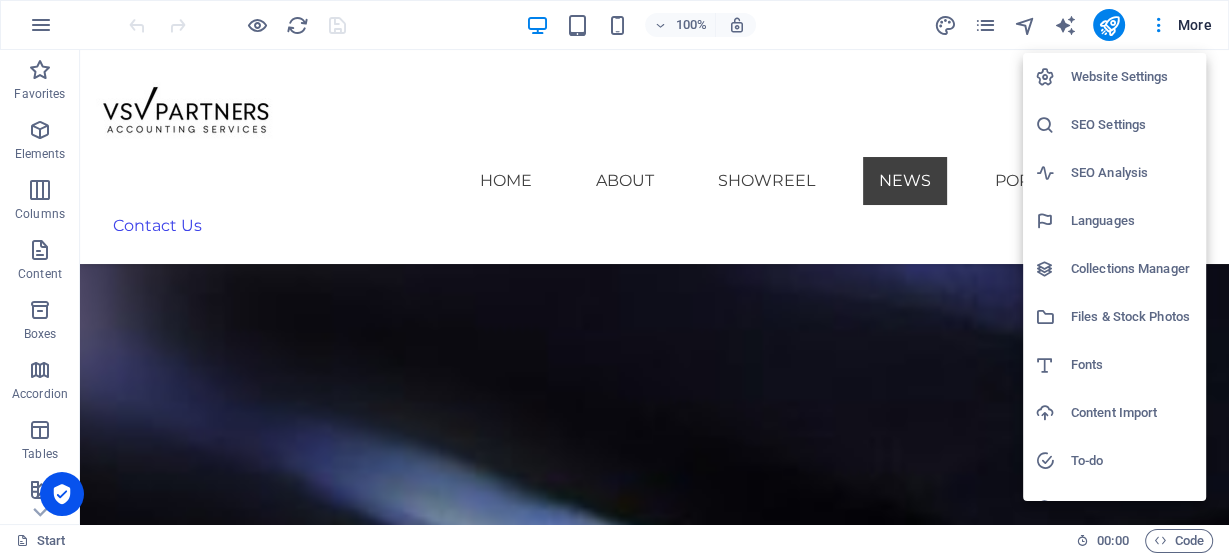 click at bounding box center [614, 278] 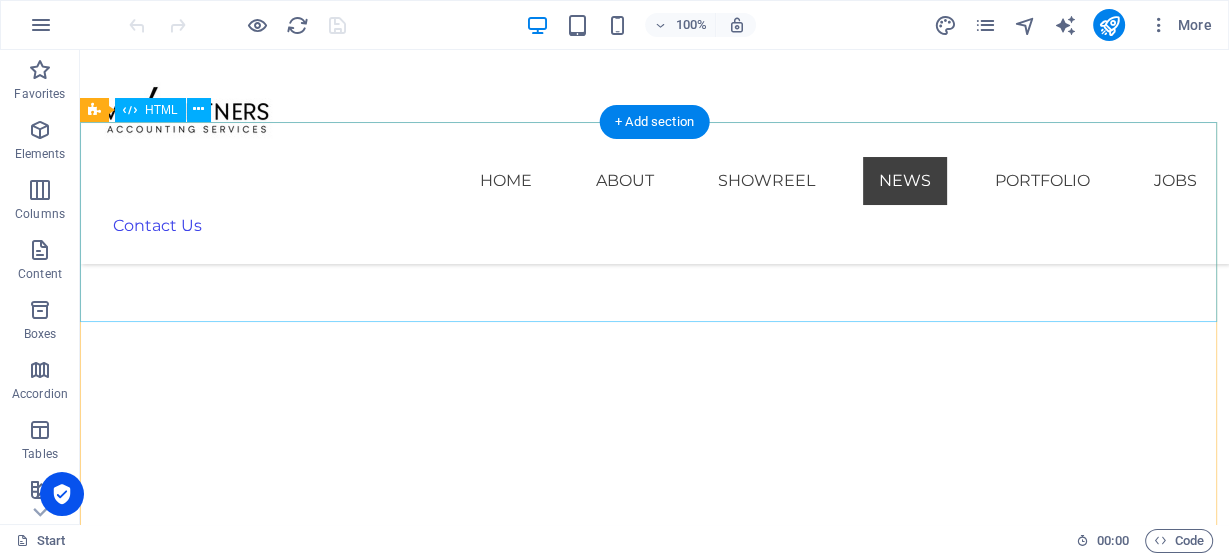 scroll, scrollTop: 9868, scrollLeft: 0, axis: vertical 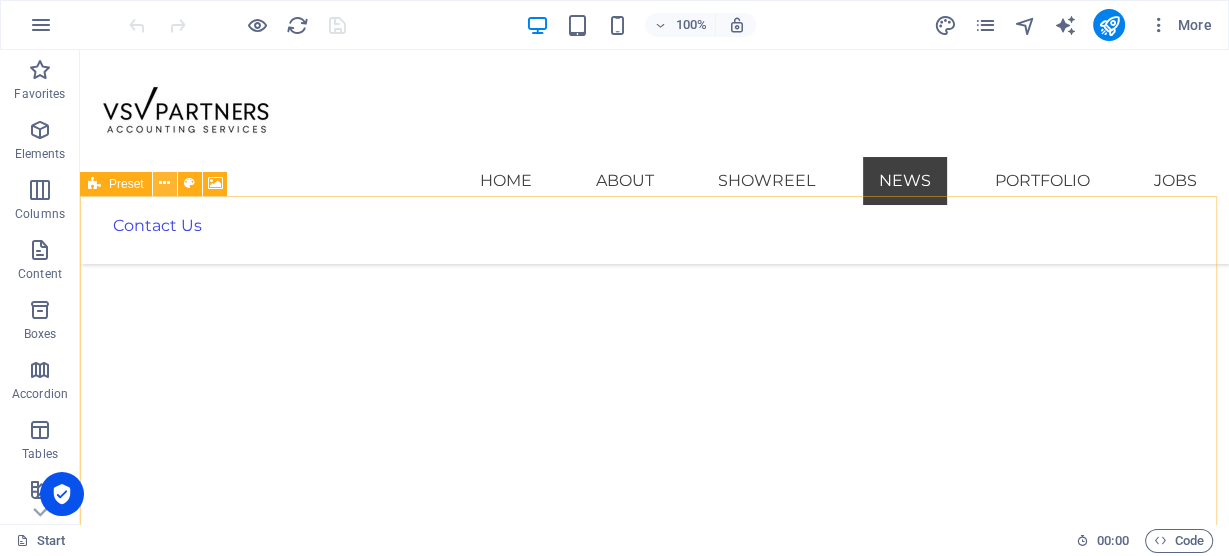 click at bounding box center [164, 183] 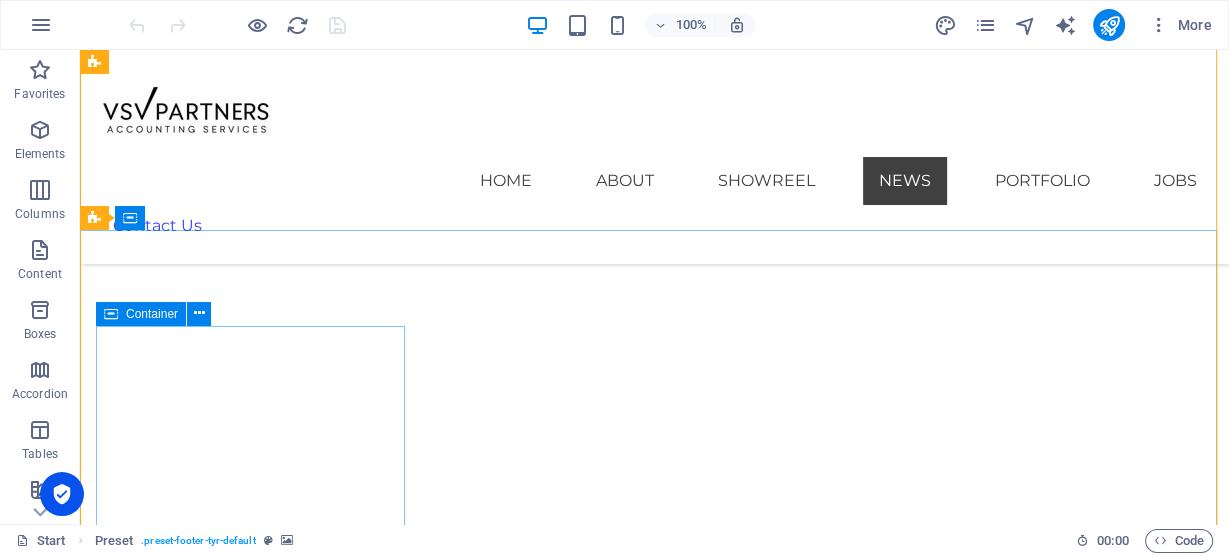 scroll, scrollTop: 9948, scrollLeft: 0, axis: vertical 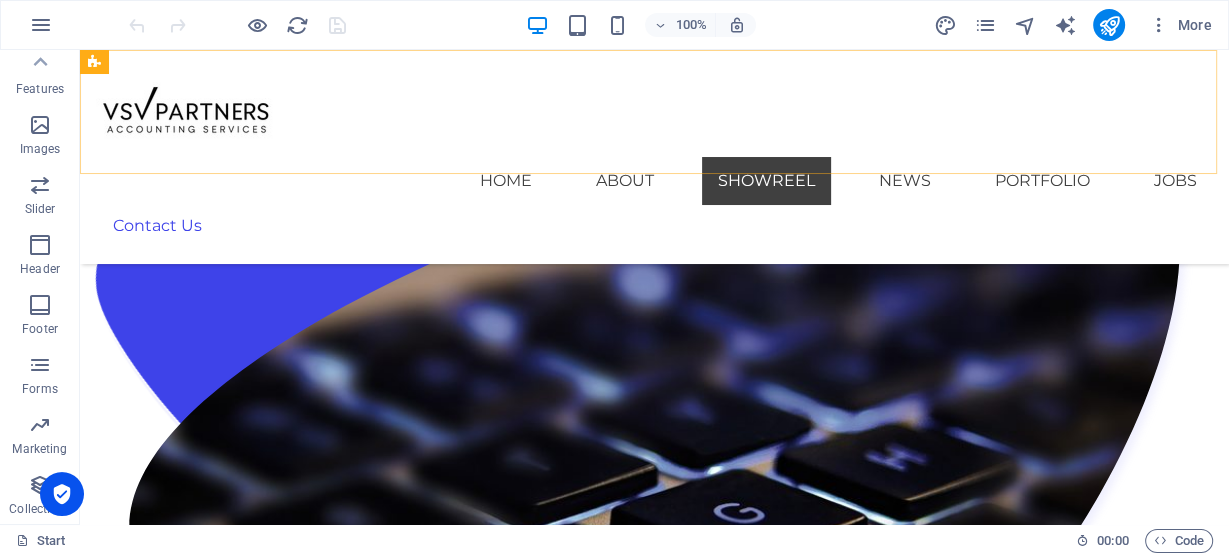 click on "Contact Us" at bounding box center (654, 226) 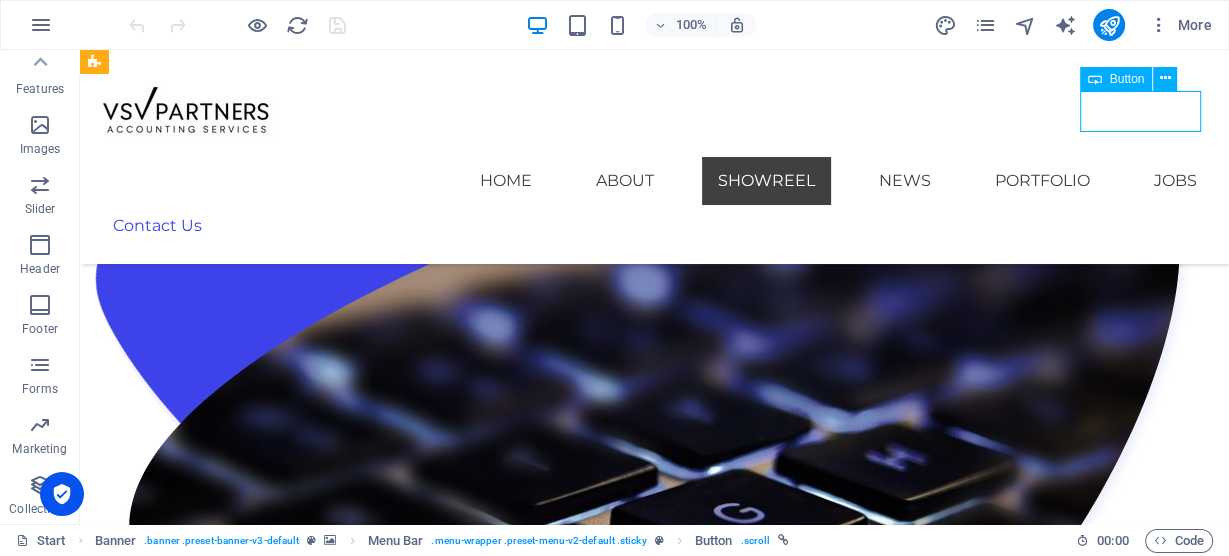 click on "Contact Us" at bounding box center (654, 226) 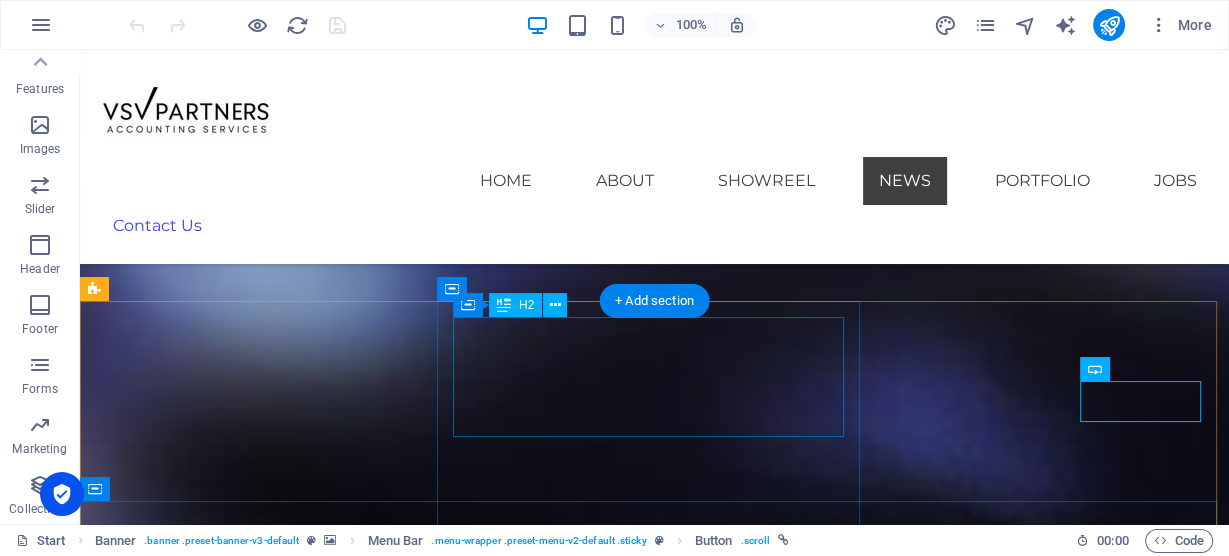 scroll, scrollTop: 9732, scrollLeft: 0, axis: vertical 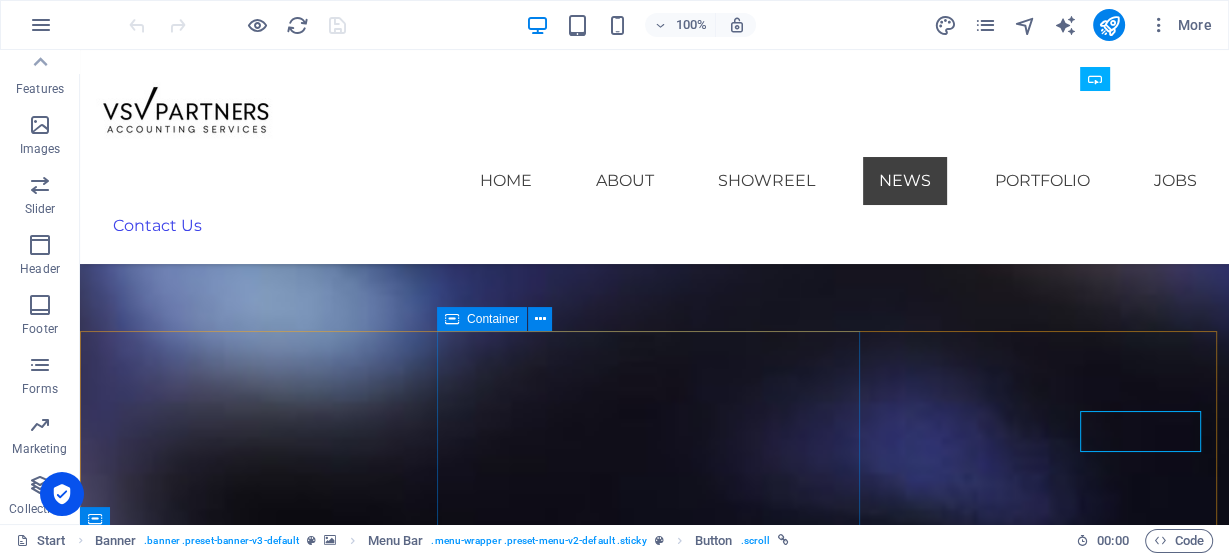 click on "Container" at bounding box center [482, 319] 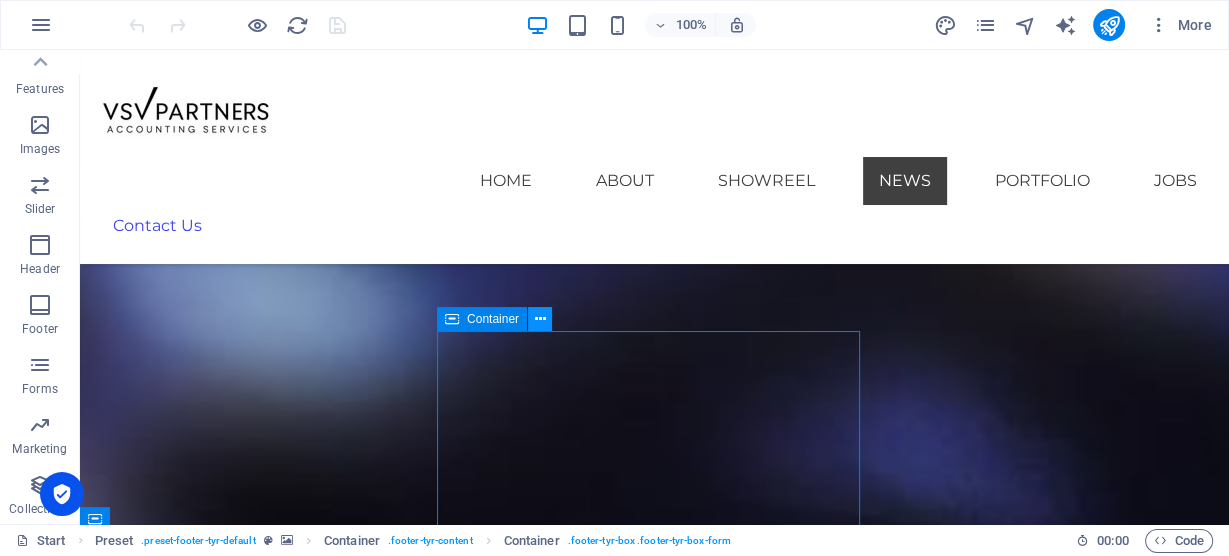 click at bounding box center (540, 319) 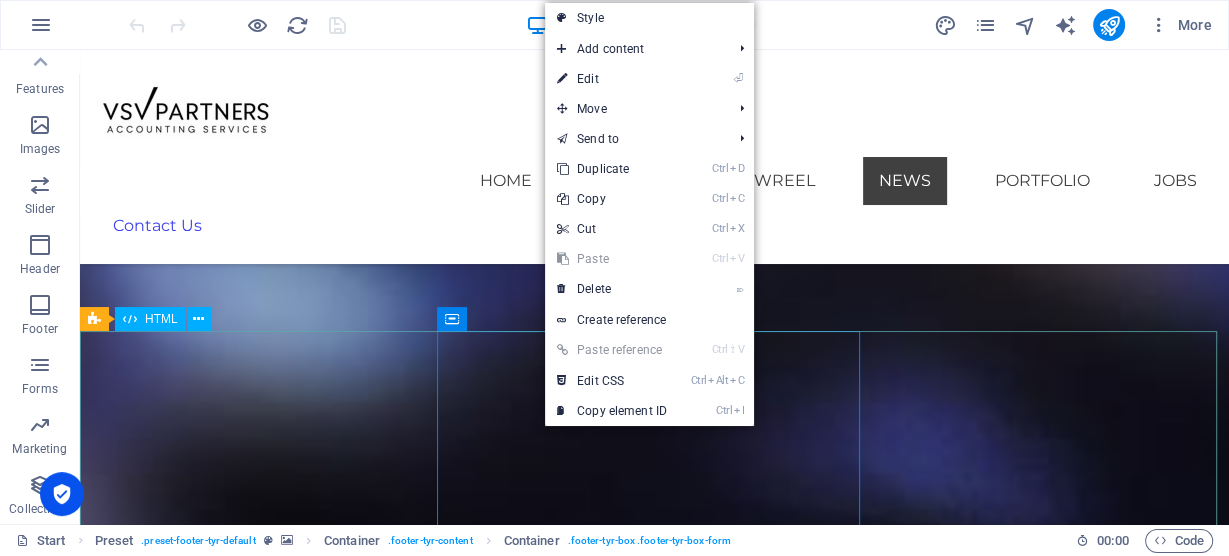 click on "Contact   I have read and understand the privacy policy. Unreadable? Regenerate Submit" at bounding box center [654, 12276] 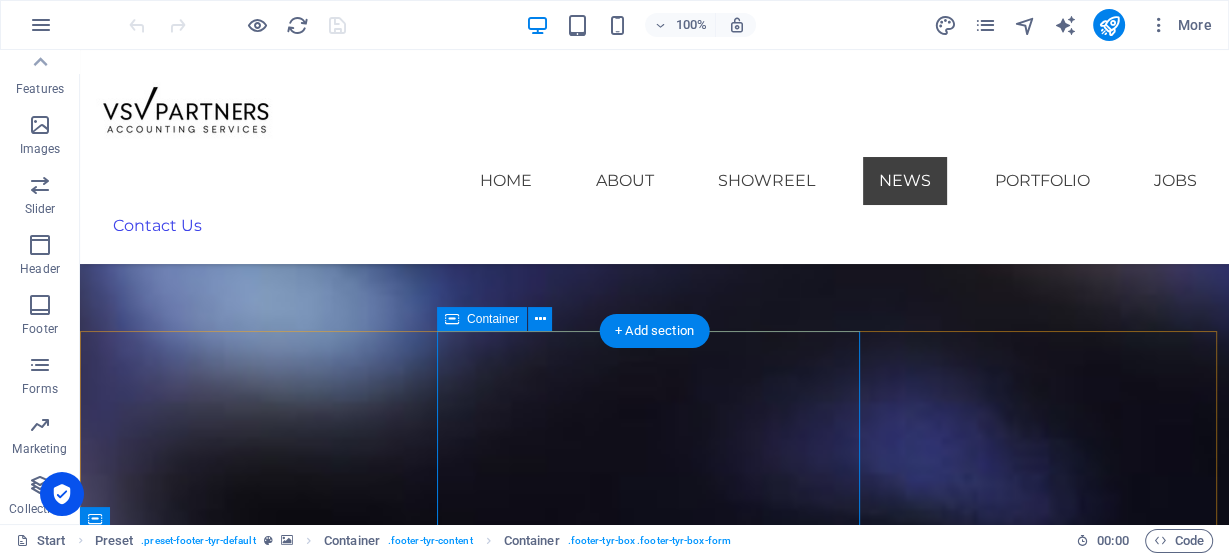 click on "Contact   I have read and understand the privacy policy. Unreadable? Regenerate Submit" at bounding box center [654, 12276] 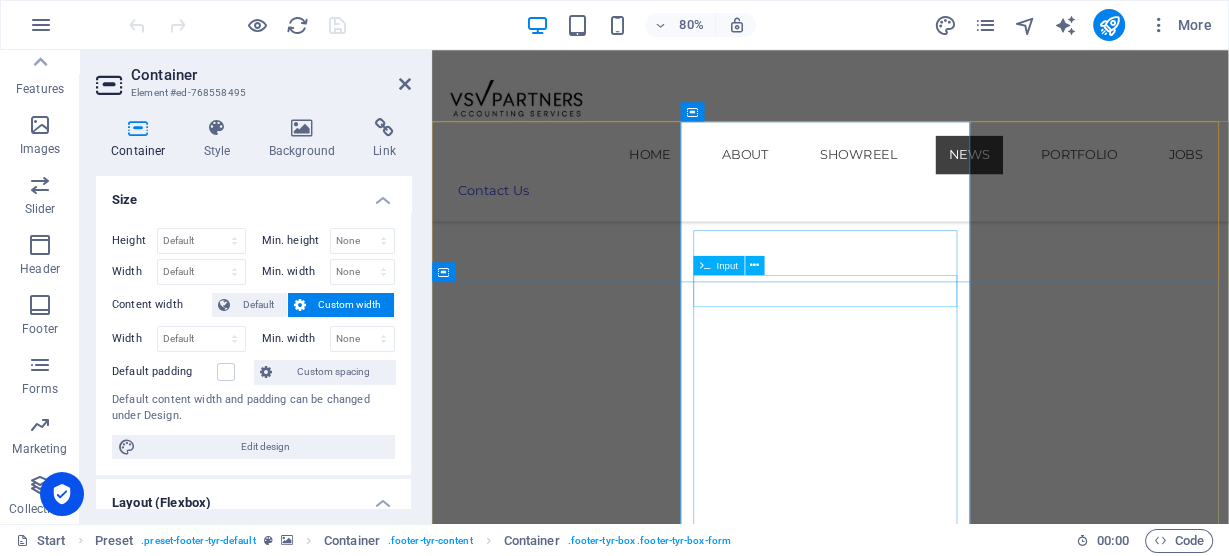 scroll, scrollTop: 10145, scrollLeft: 0, axis: vertical 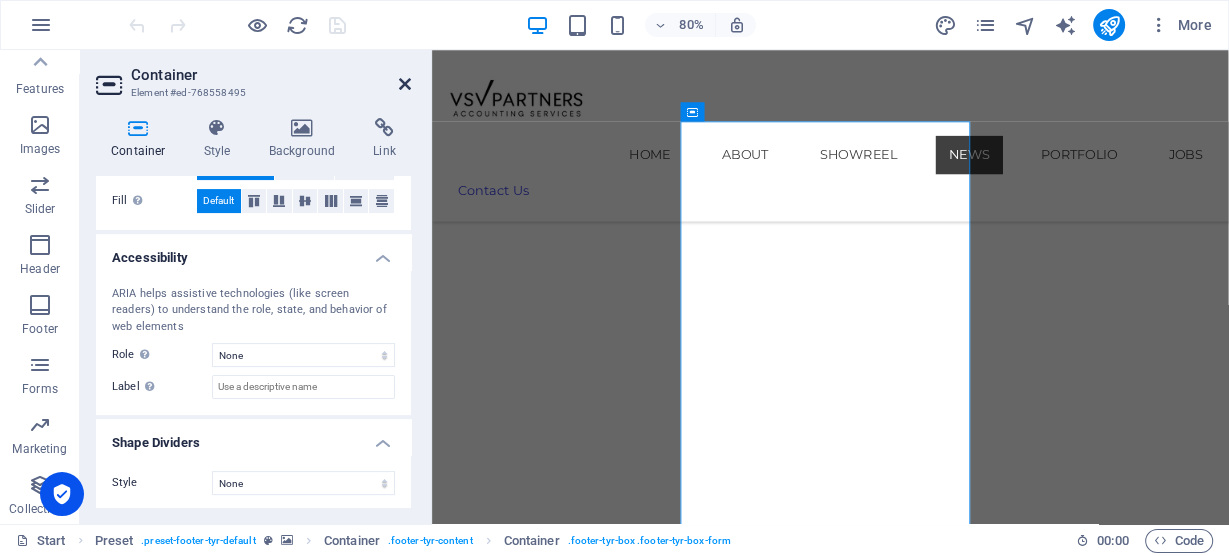 drag, startPoint x: 408, startPoint y: 84, endPoint x: 437, endPoint y: 74, distance: 30.675724 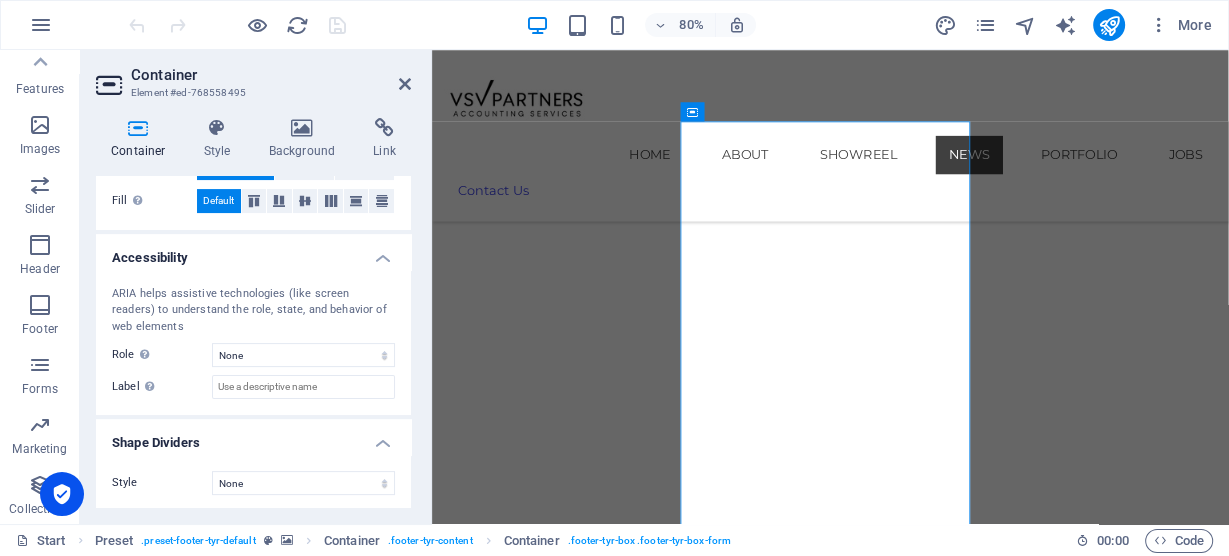 scroll, scrollTop: 9972, scrollLeft: 0, axis: vertical 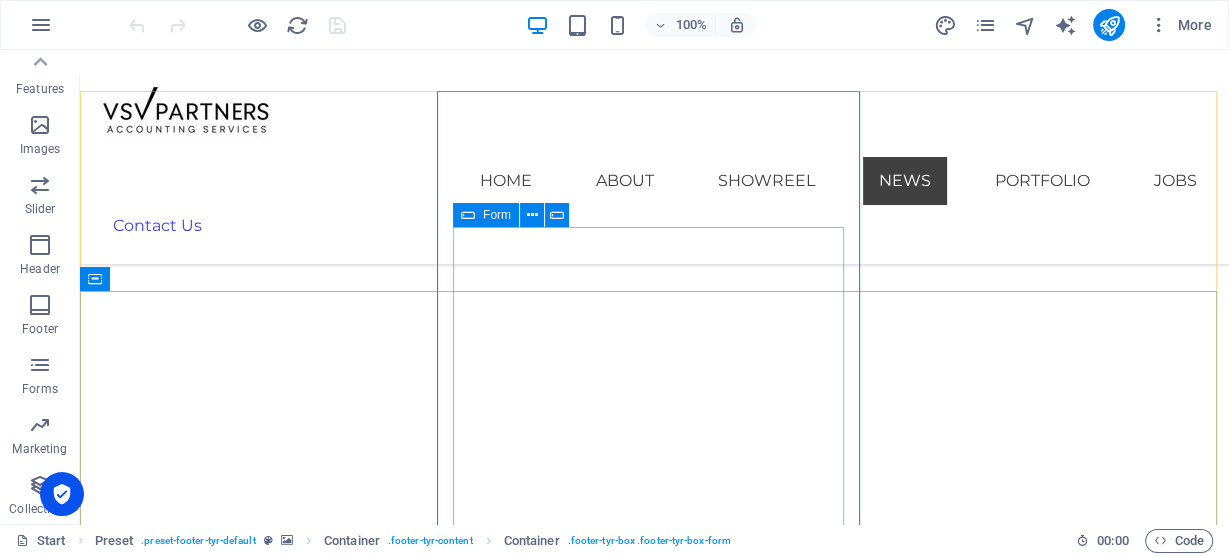click at bounding box center [468, 215] 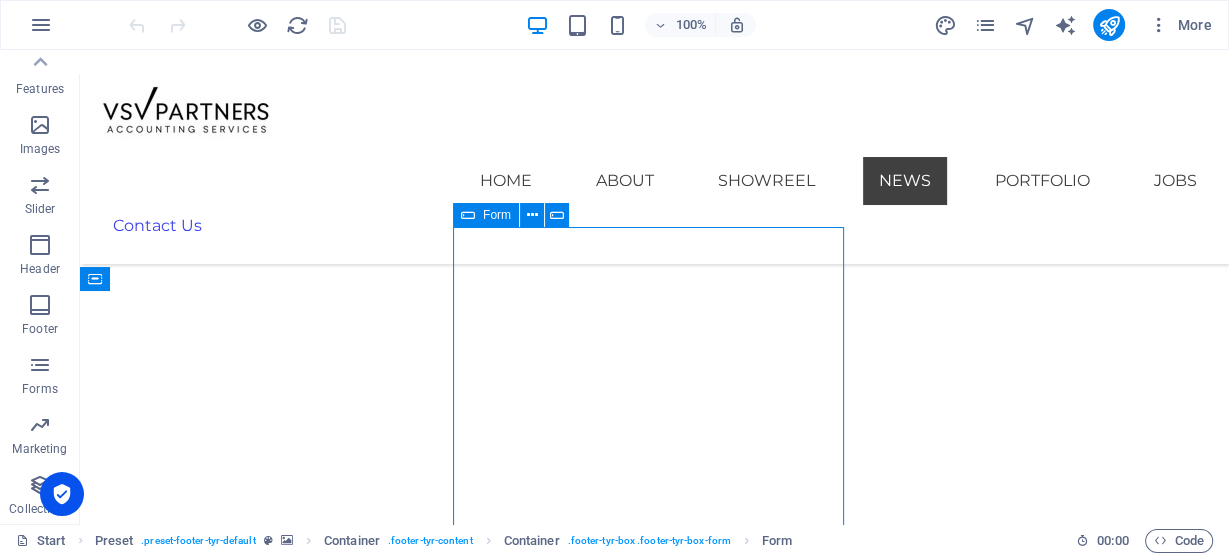 click on "Form" at bounding box center [486, 215] 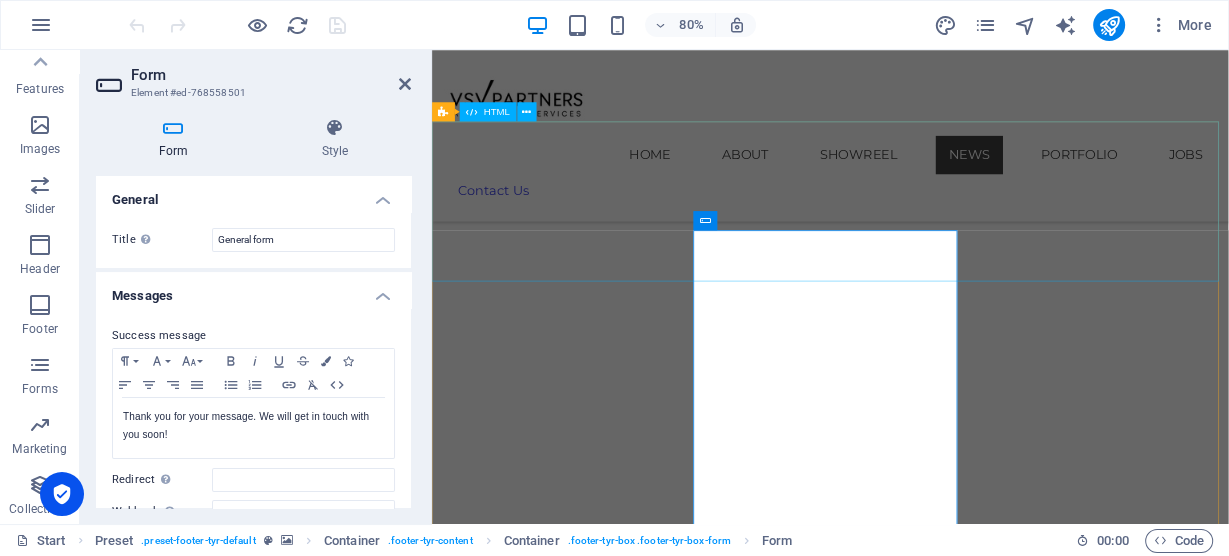 scroll, scrollTop: 10145, scrollLeft: 0, axis: vertical 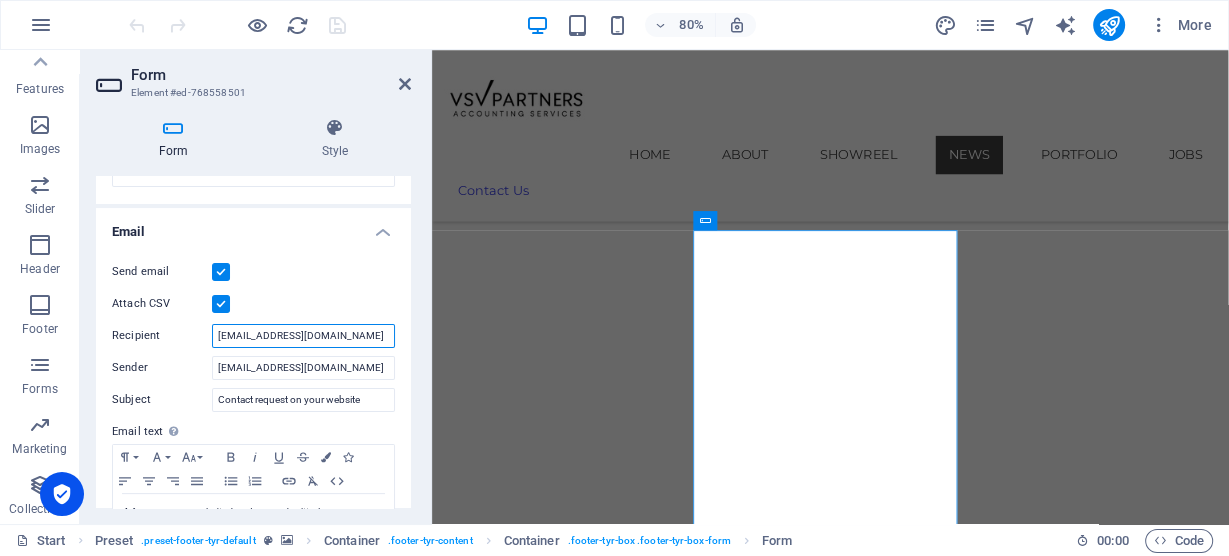 drag, startPoint x: 328, startPoint y: 339, endPoint x: 156, endPoint y: 356, distance: 172.83807 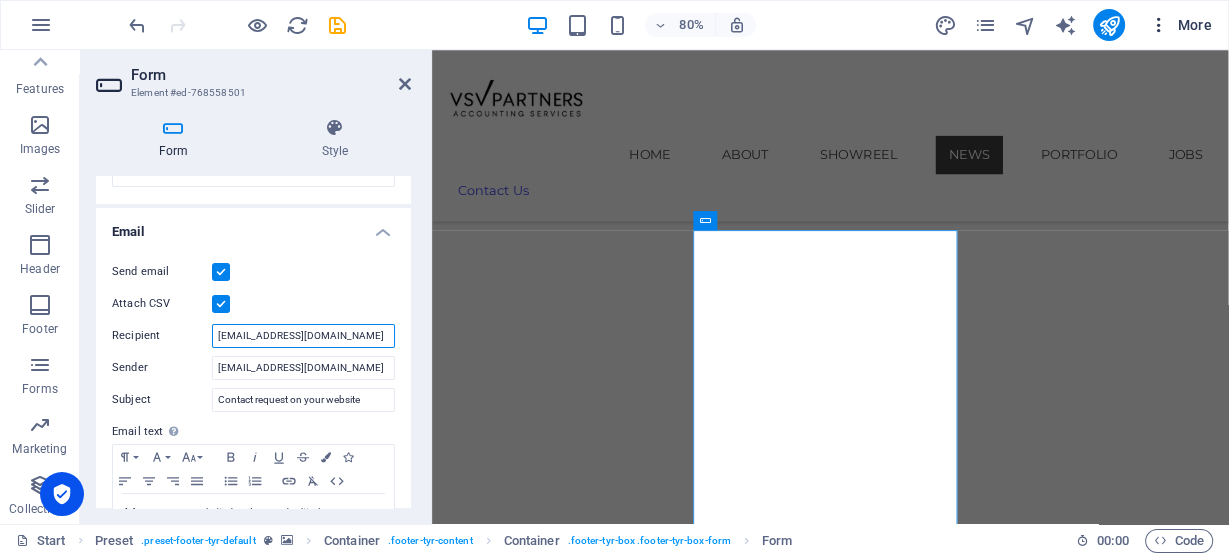 type on "[EMAIL_ADDRESS][DOMAIN_NAME]" 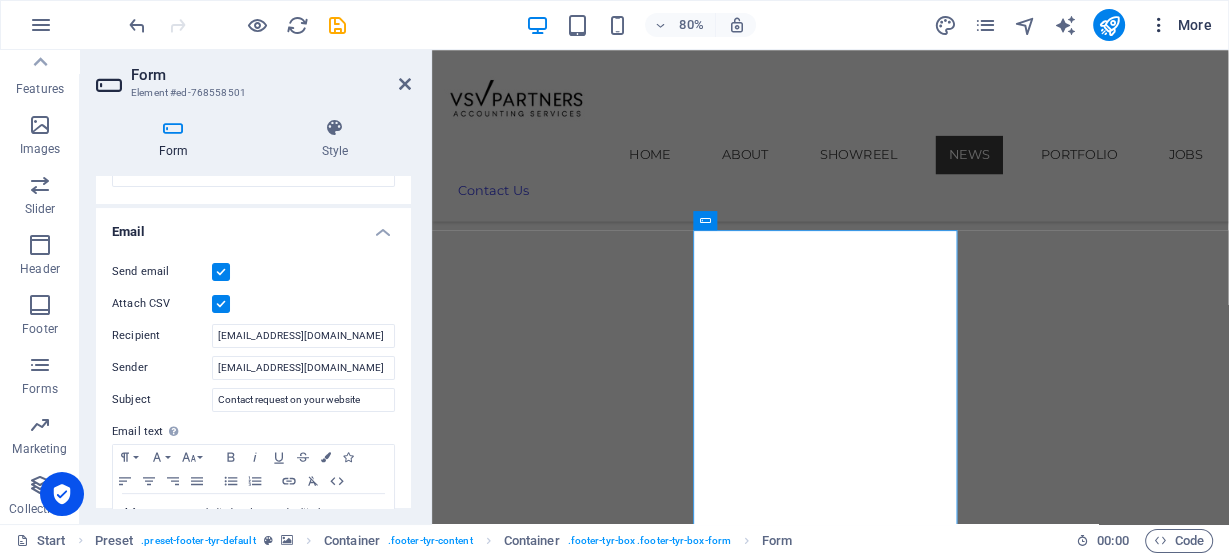 click on "More" at bounding box center (1180, 25) 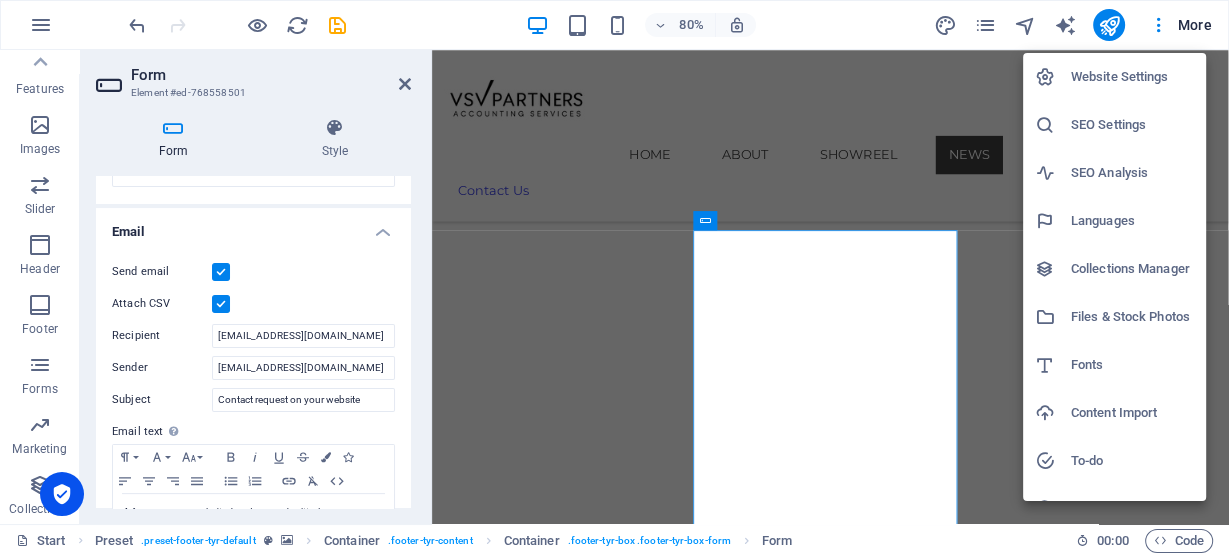 click at bounding box center [614, 278] 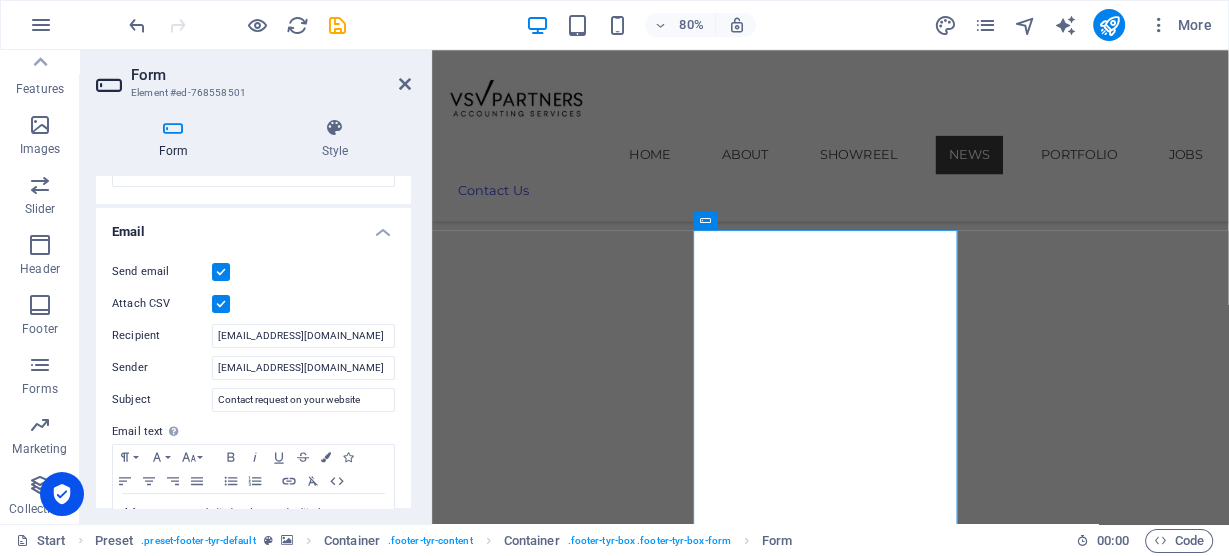 click at bounding box center (221, 304) 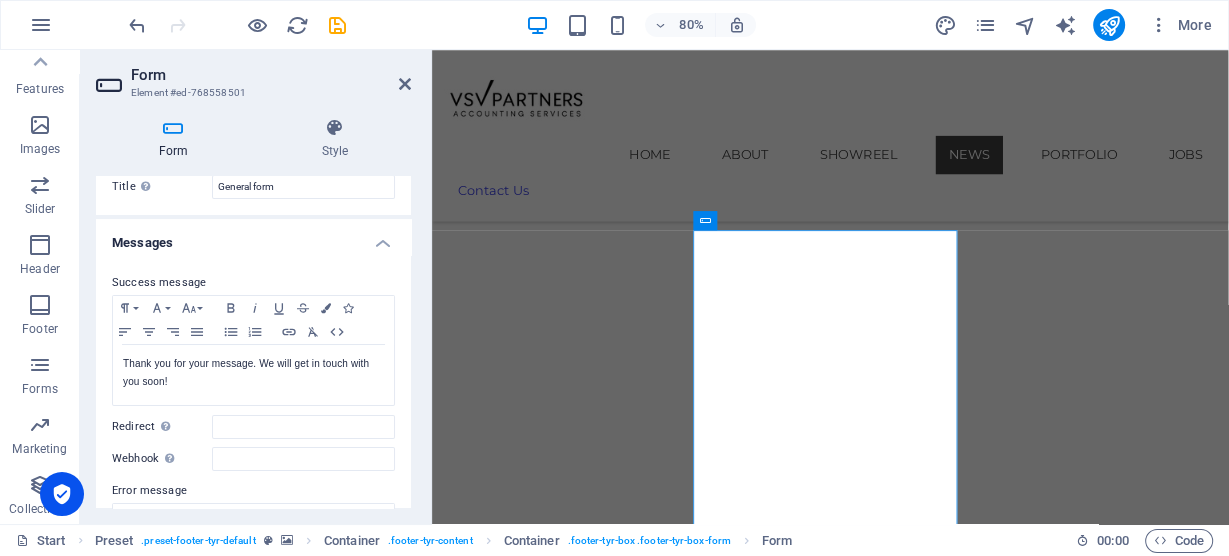 scroll, scrollTop: 0, scrollLeft: 0, axis: both 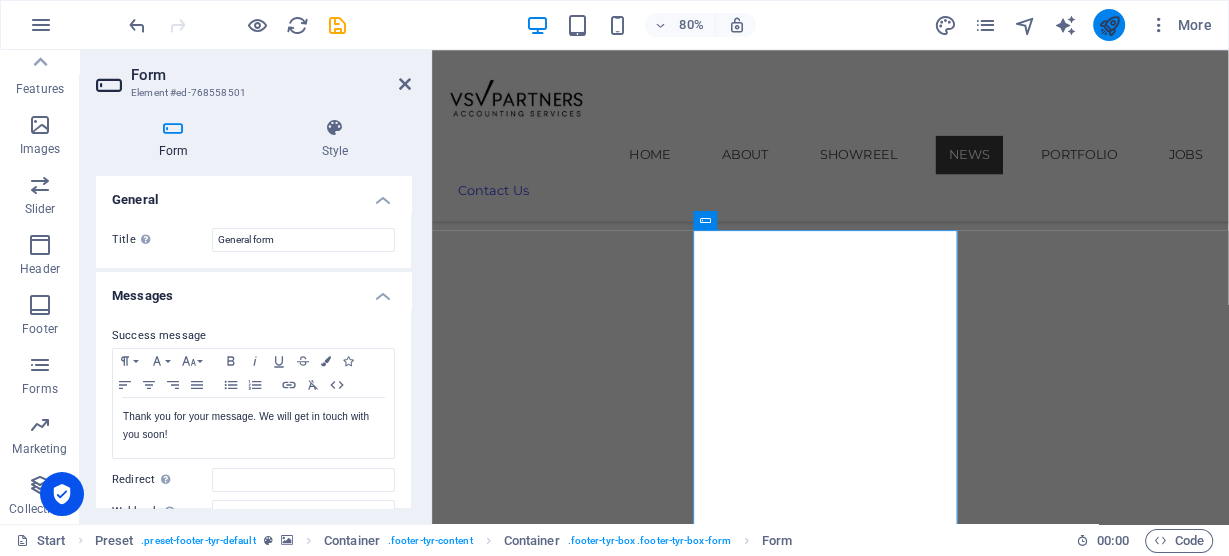 click at bounding box center [1108, 25] 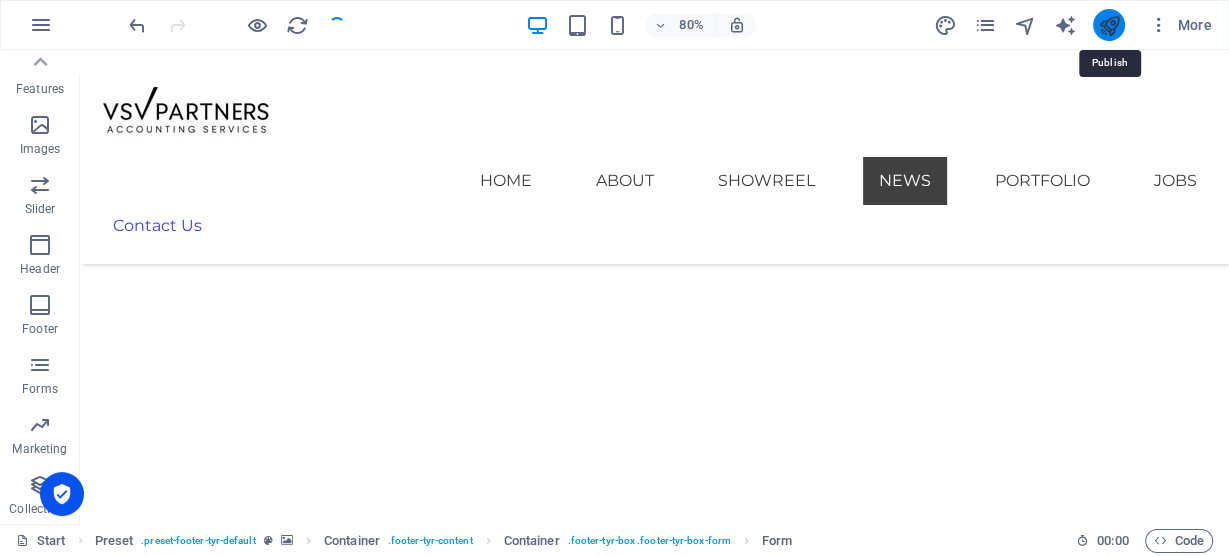 scroll, scrollTop: 9972, scrollLeft: 0, axis: vertical 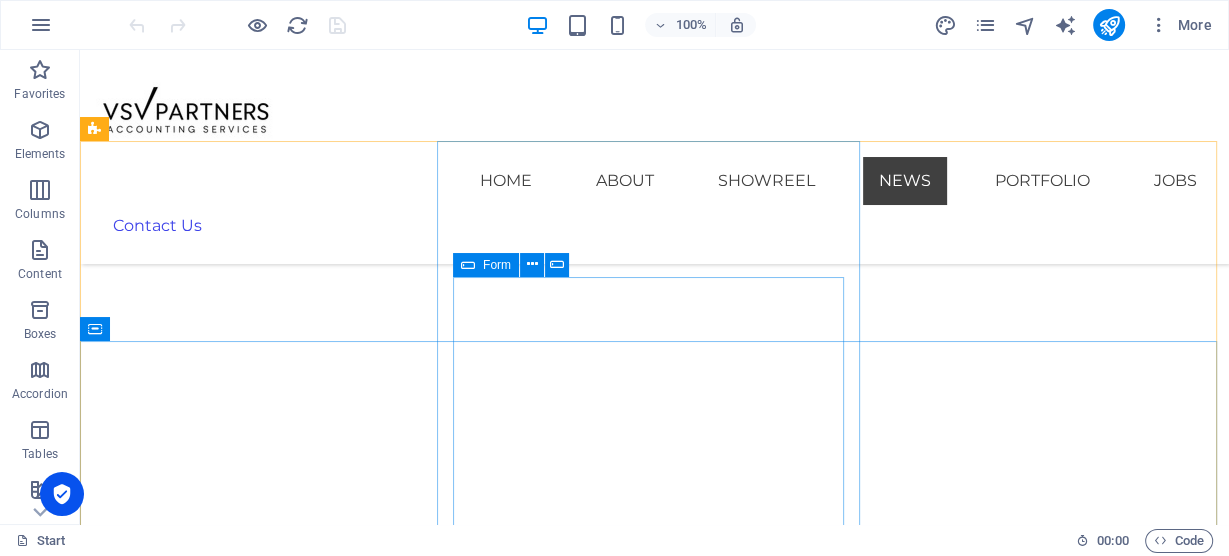 click at bounding box center (468, 265) 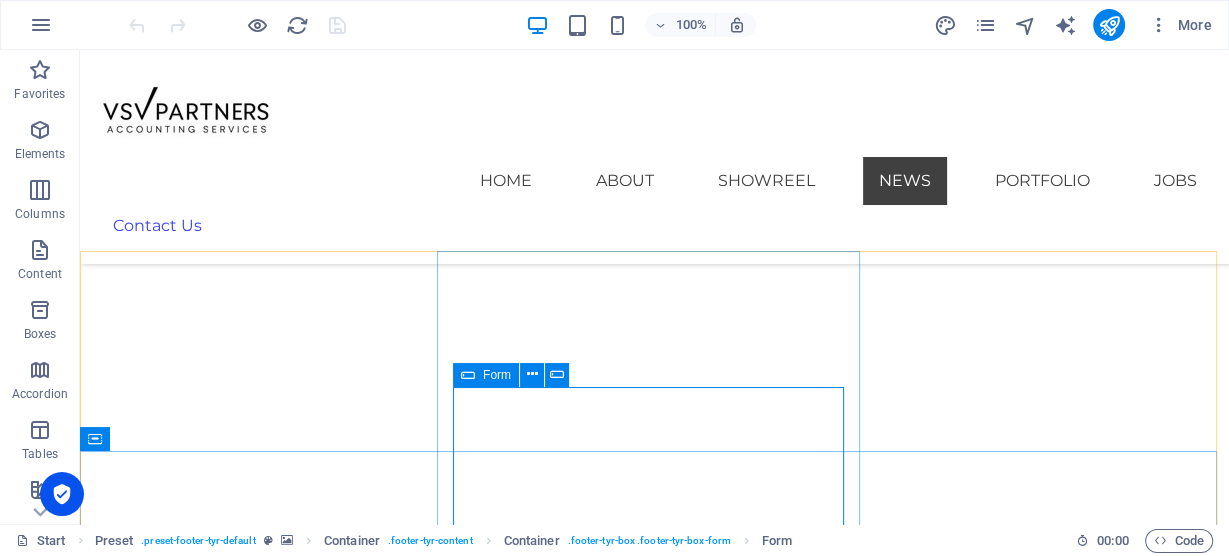 scroll, scrollTop: 9868, scrollLeft: 0, axis: vertical 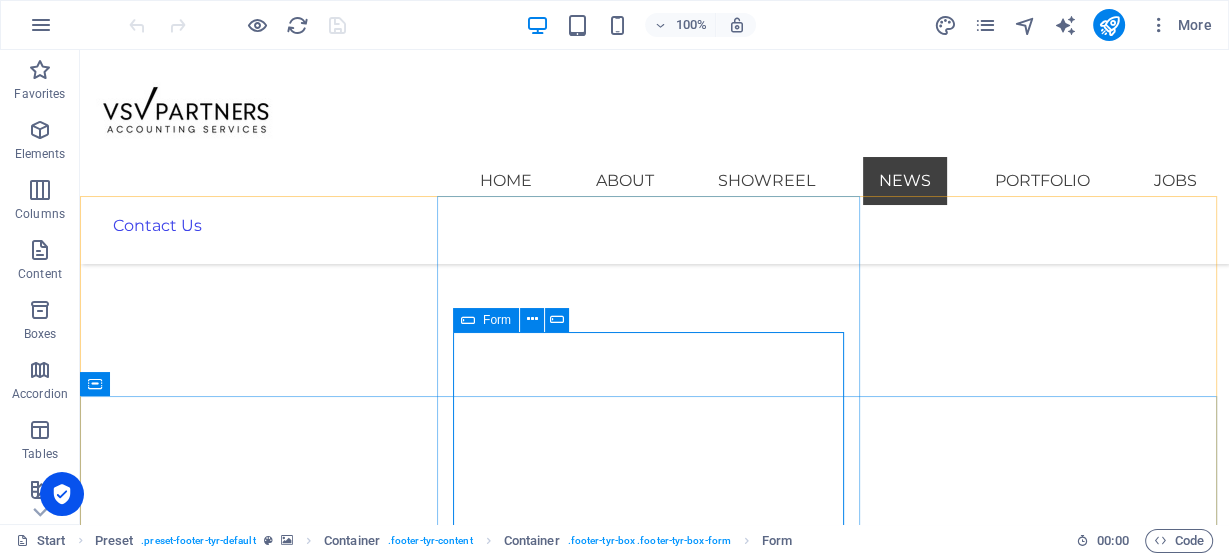click at bounding box center [468, 320] 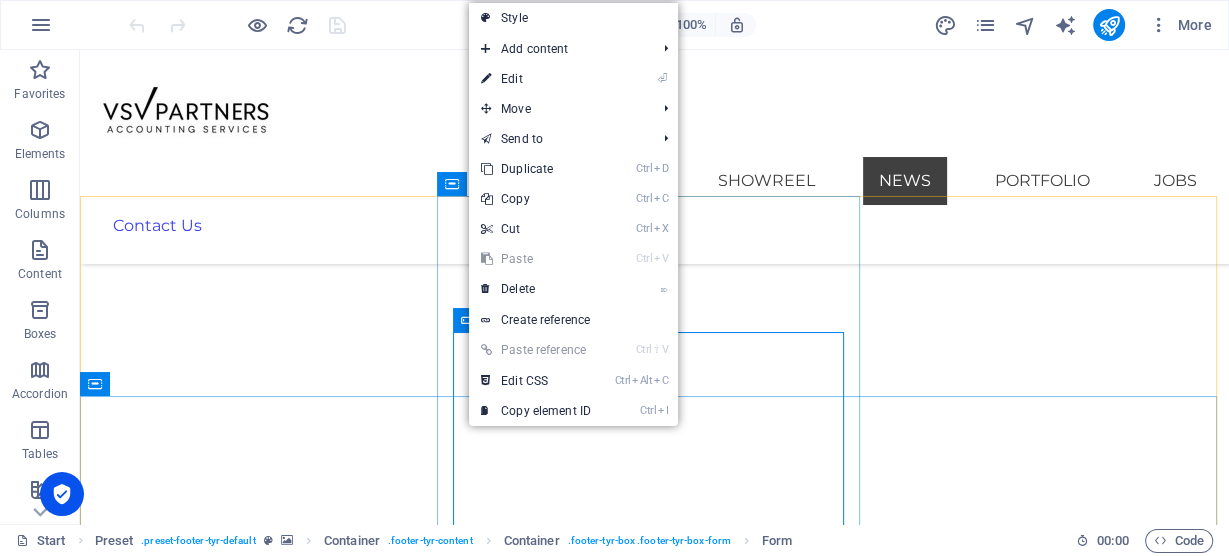 click on "Form" at bounding box center [486, 320] 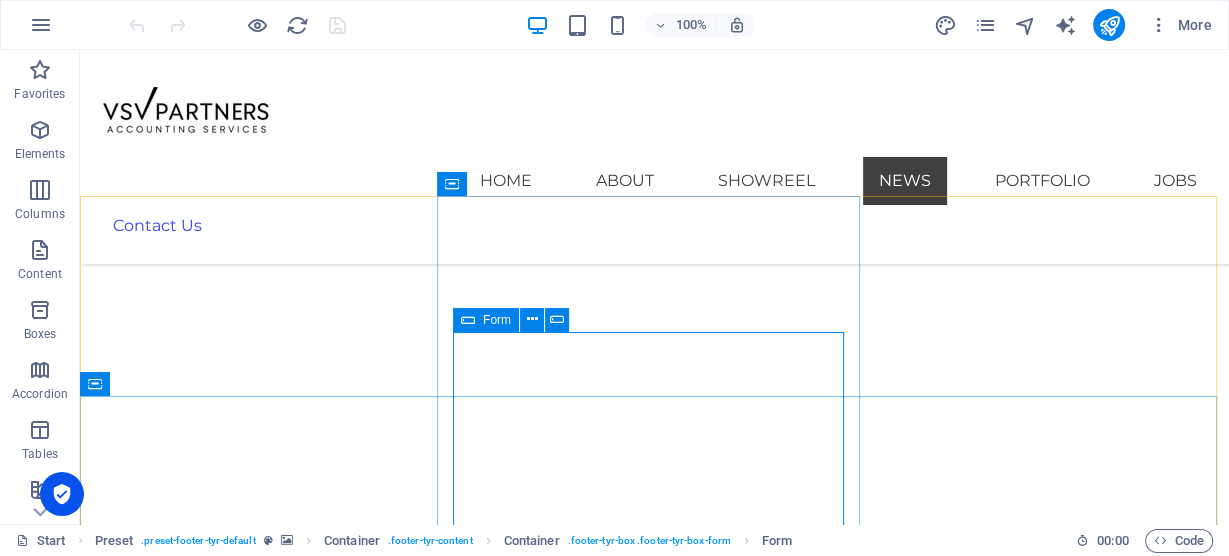 click at bounding box center [468, 320] 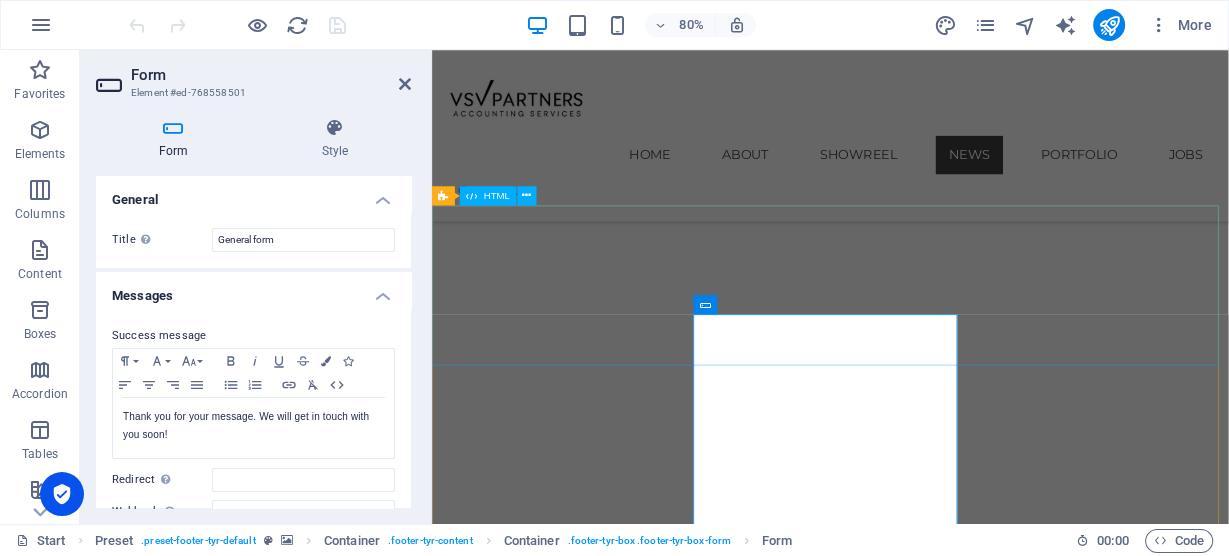 scroll, scrollTop: 10040, scrollLeft: 0, axis: vertical 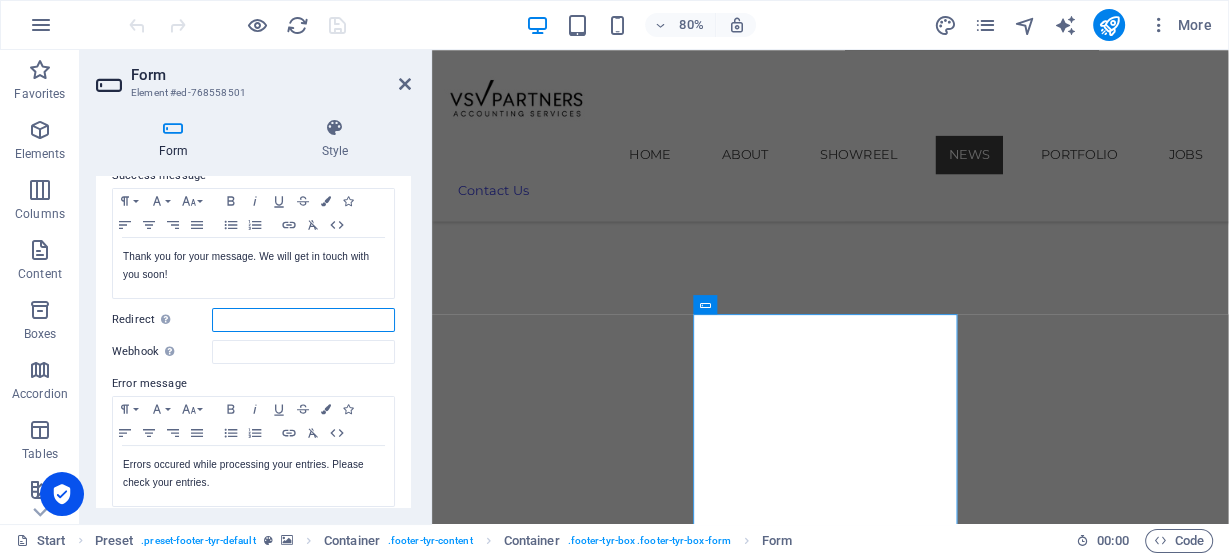 click on "Redirect Define a redirect target upon successful form submission; for example, a success page." at bounding box center (303, 320) 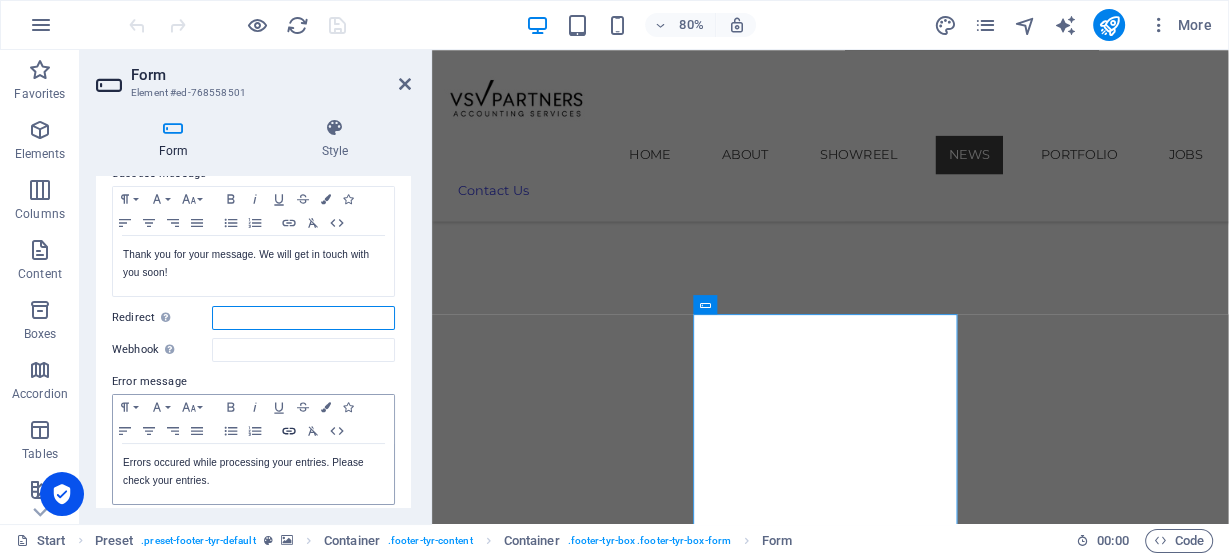 scroll, scrollTop: 80, scrollLeft: 0, axis: vertical 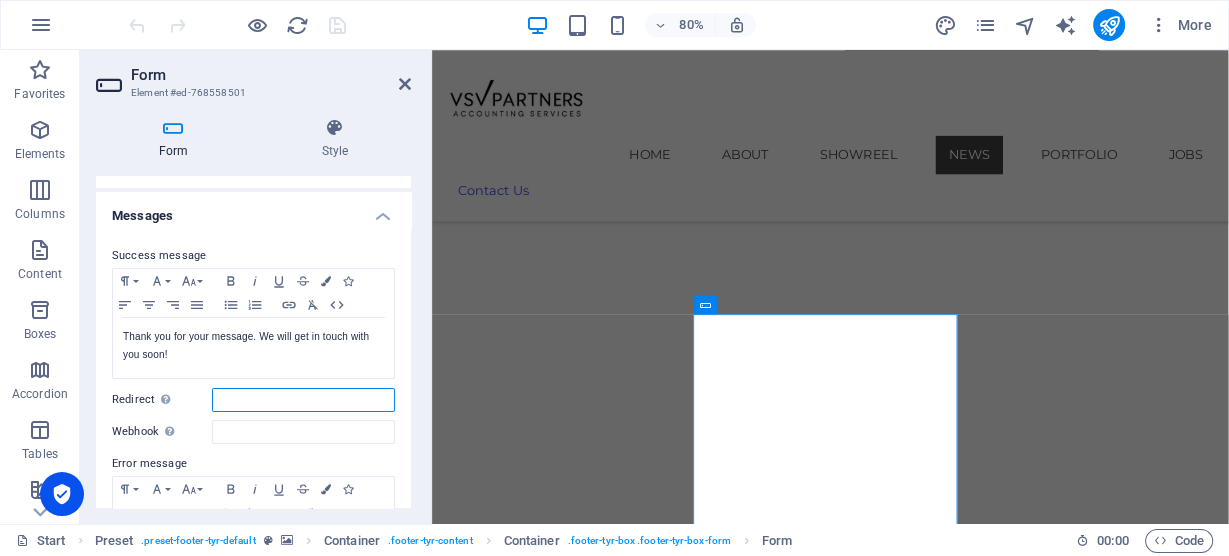 paste on "mailto:maxp@businessrocket.net" 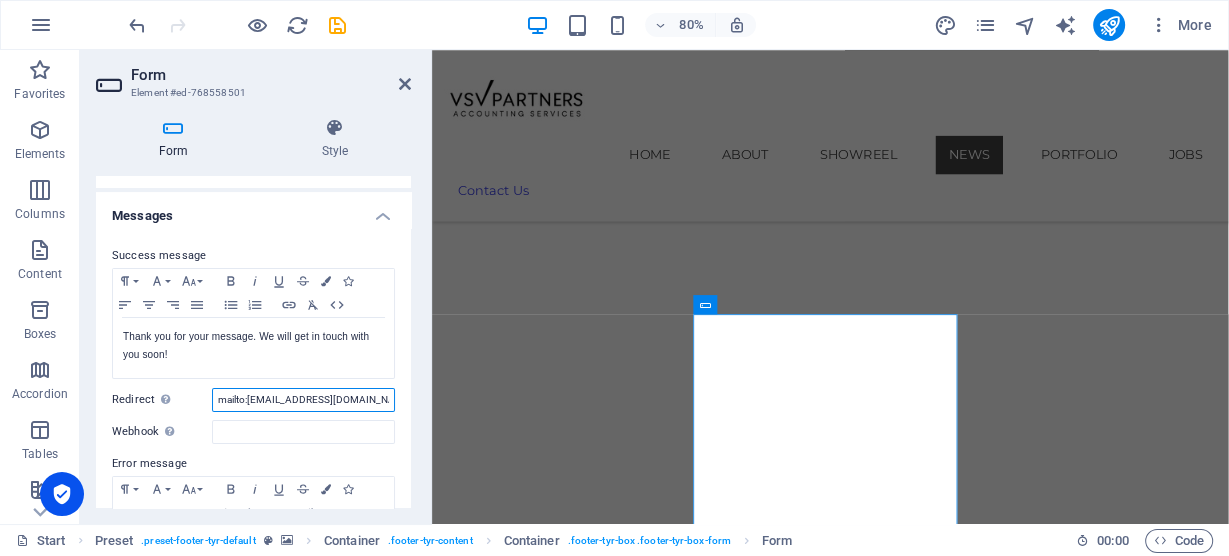 drag, startPoint x: 248, startPoint y: 400, endPoint x: 390, endPoint y: 397, distance: 142.0317 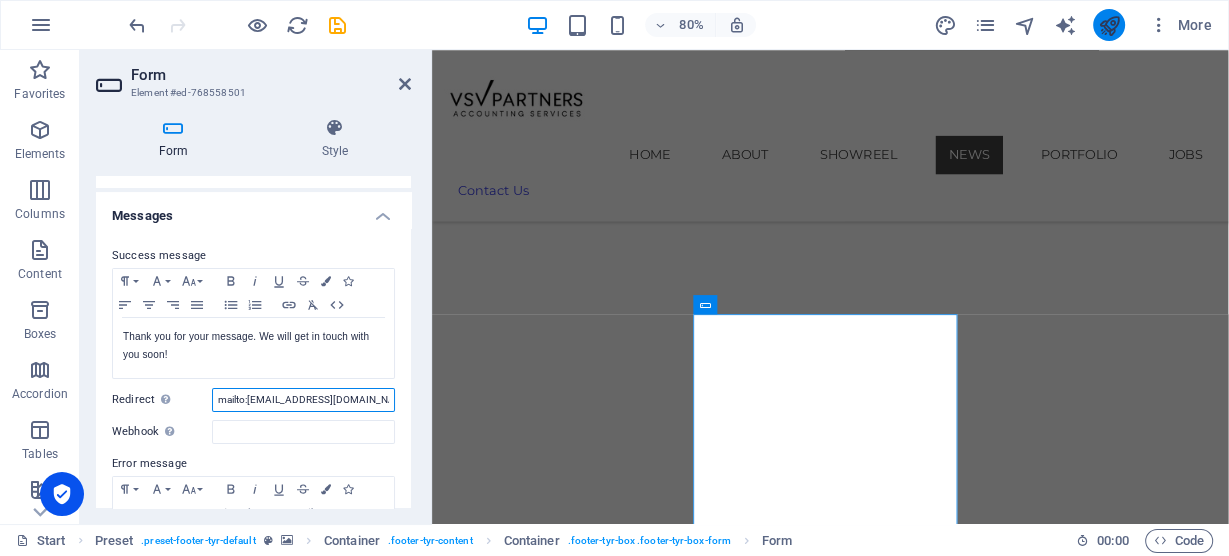 type on "mailto:[EMAIL_ADDRESS][DOMAIN_NAME]" 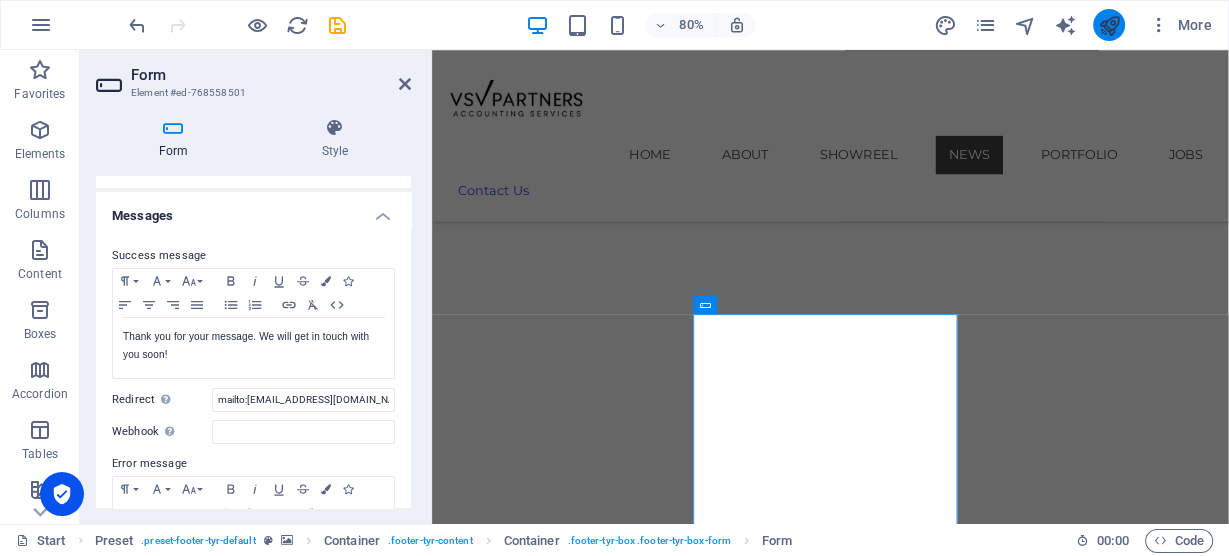 click at bounding box center [1108, 25] 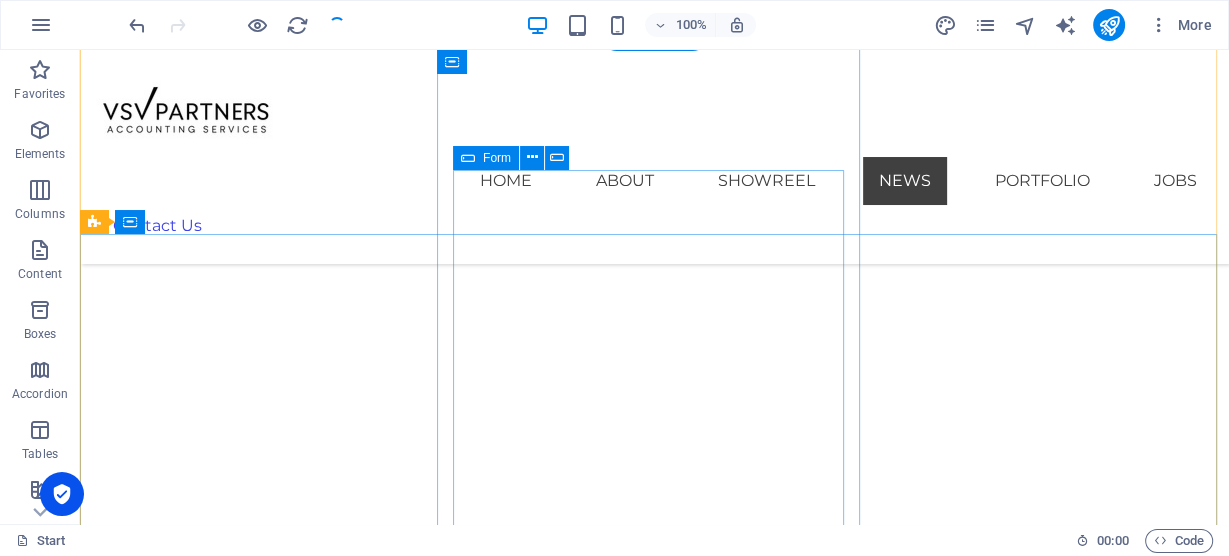 scroll, scrollTop: 10028, scrollLeft: 0, axis: vertical 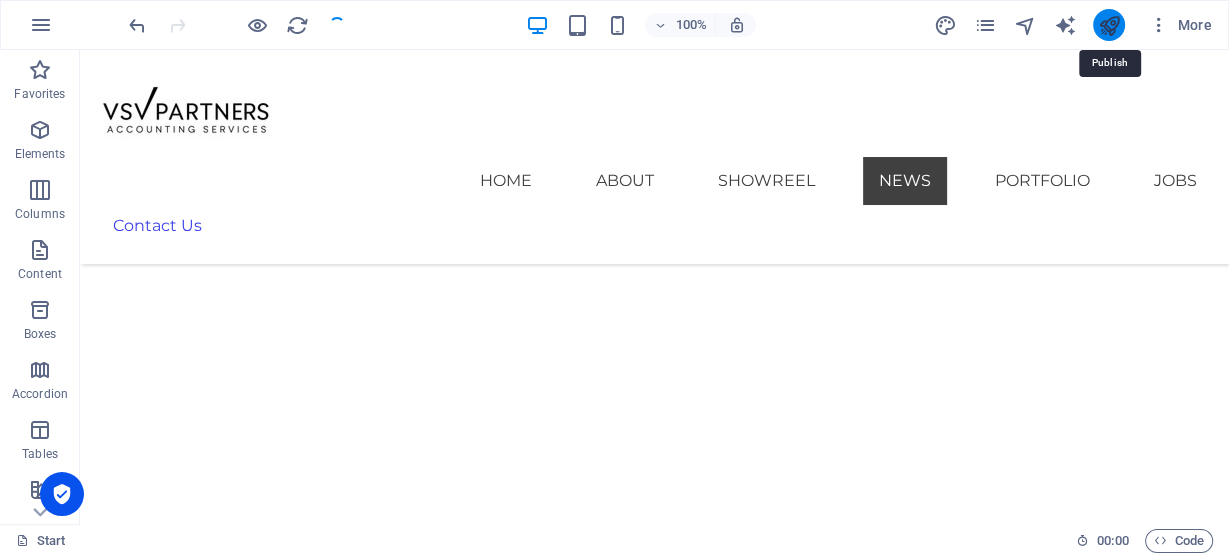 click at bounding box center [1108, 25] 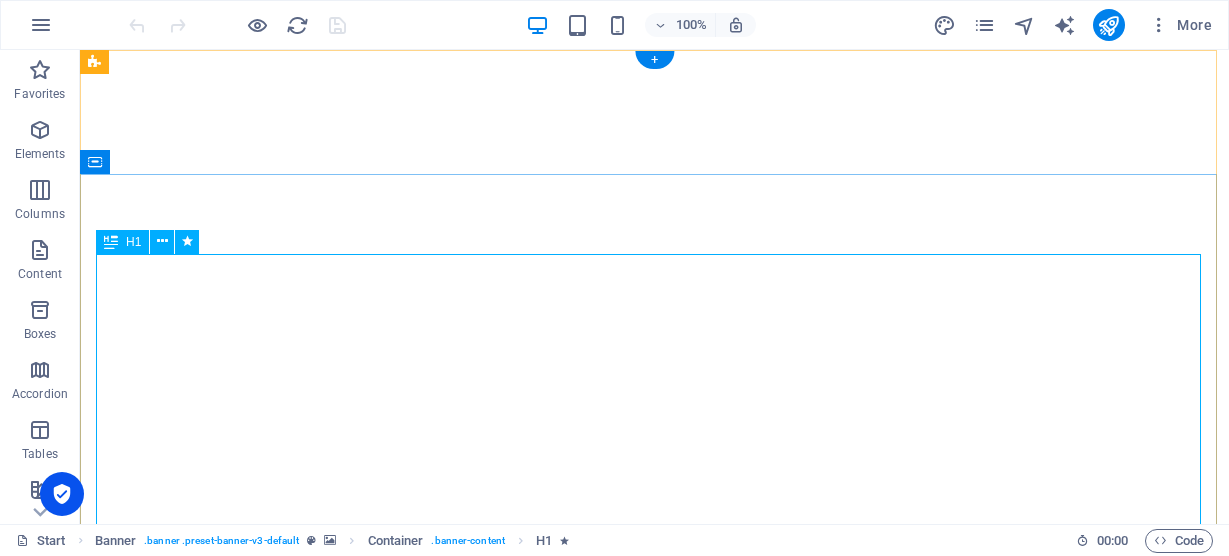scroll, scrollTop: 0, scrollLeft: 0, axis: both 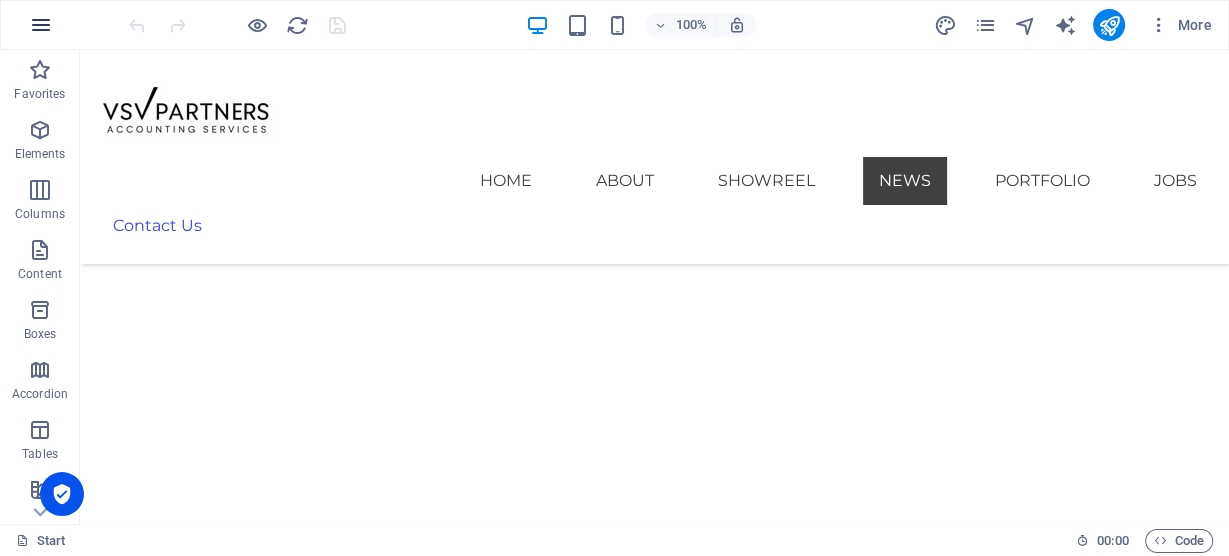 click at bounding box center (41, 25) 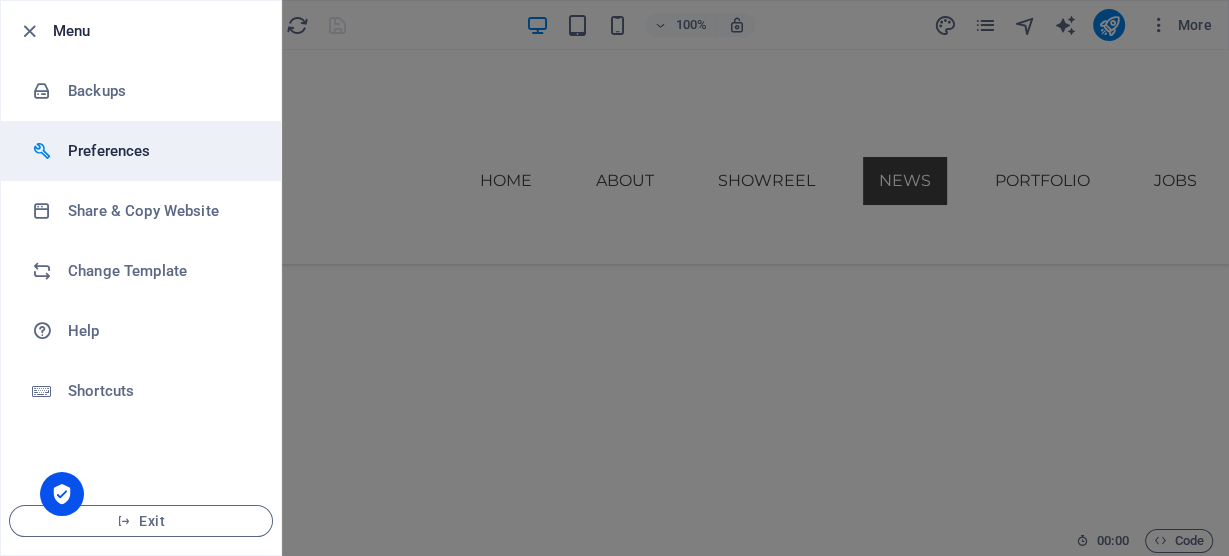 click on "Preferences" at bounding box center (141, 151) 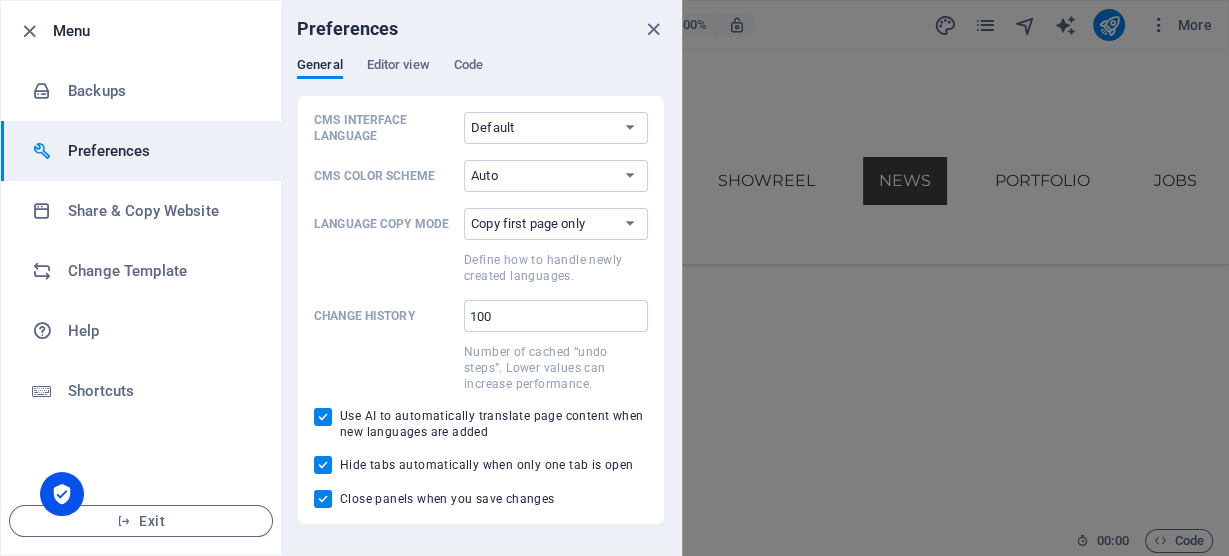 type 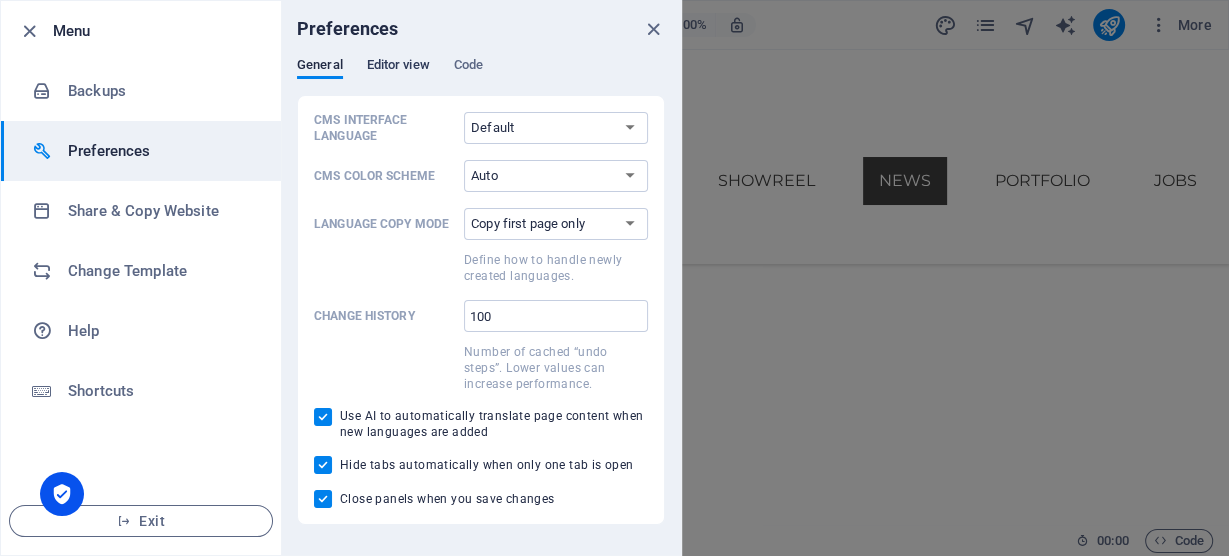click on "Editor view" at bounding box center (398, 67) 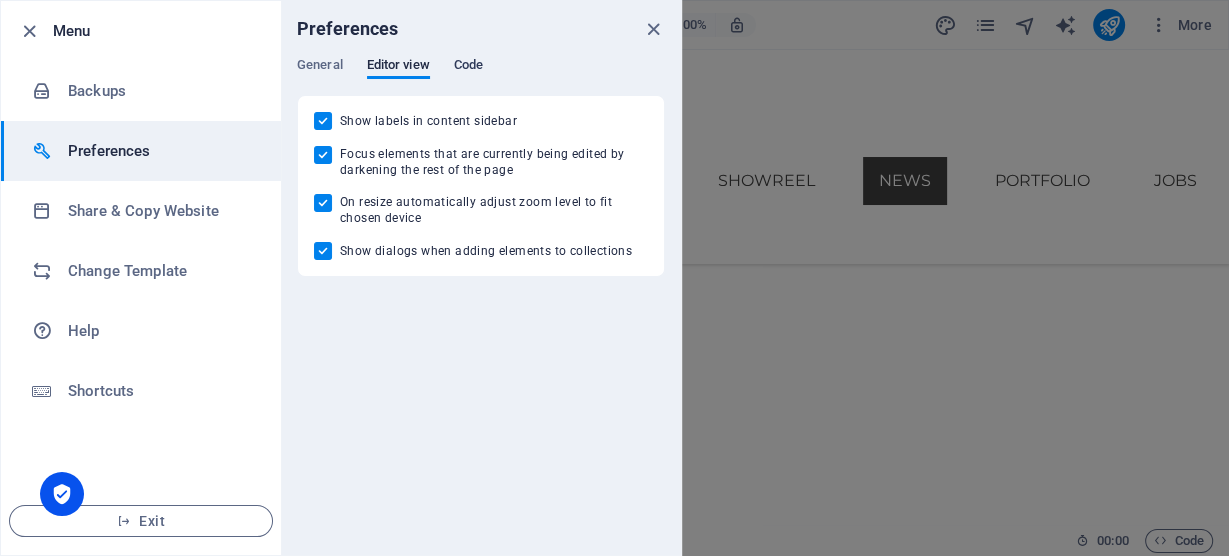 click on "Code" at bounding box center (468, 67) 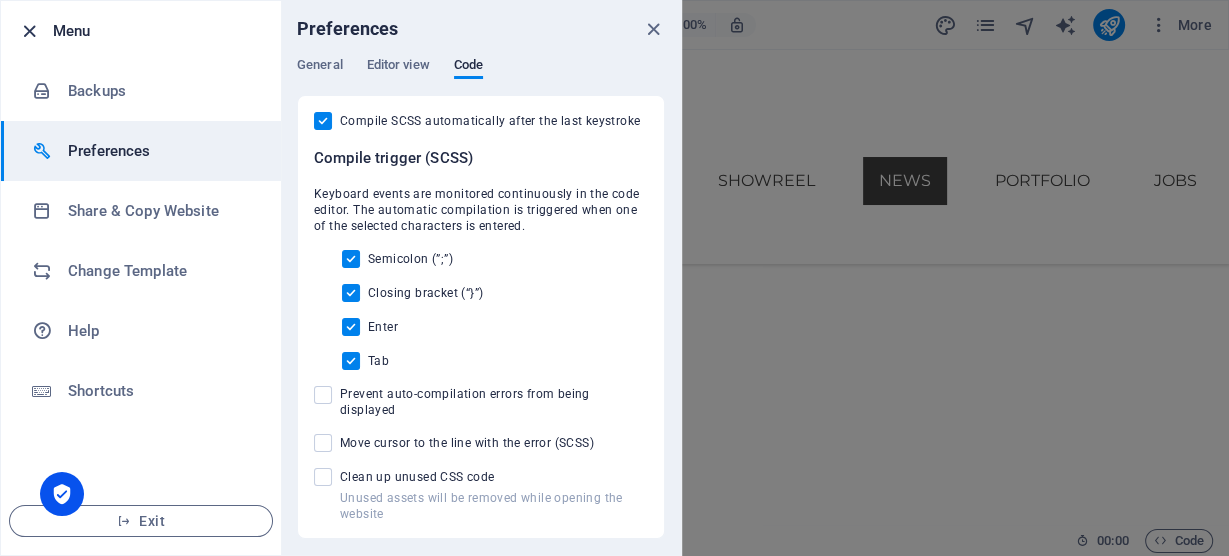click at bounding box center (29, 31) 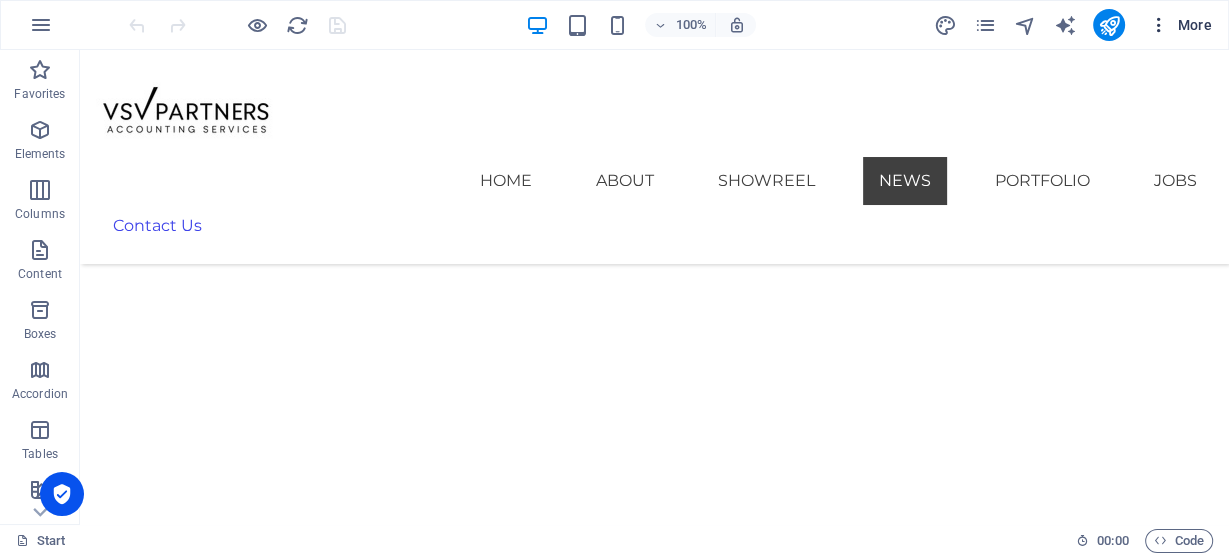 click at bounding box center (1159, 25) 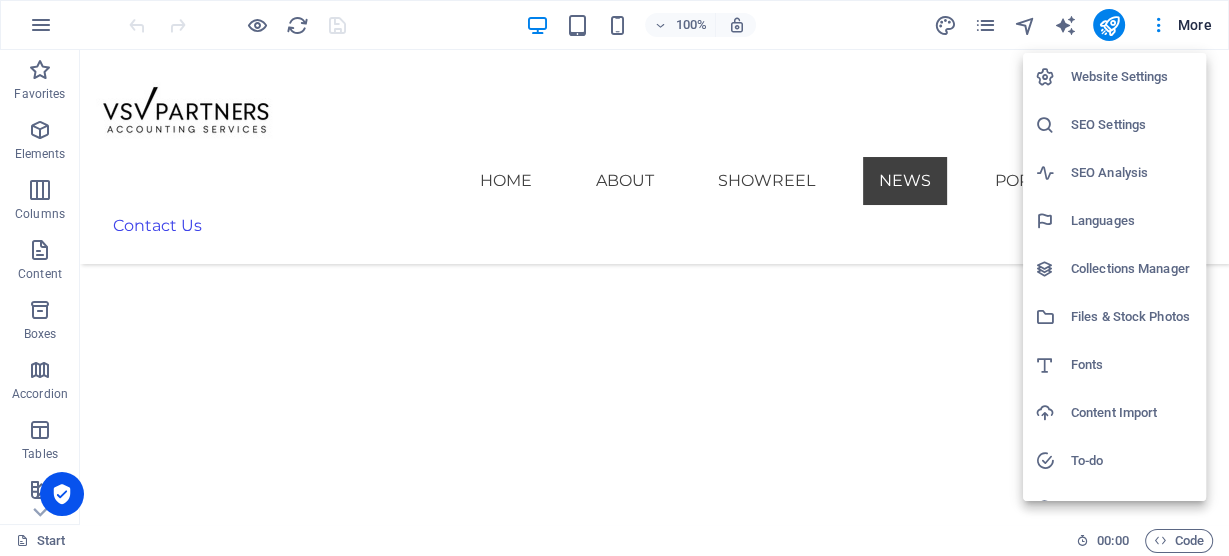 click on "Website Settings" at bounding box center [1132, 77] 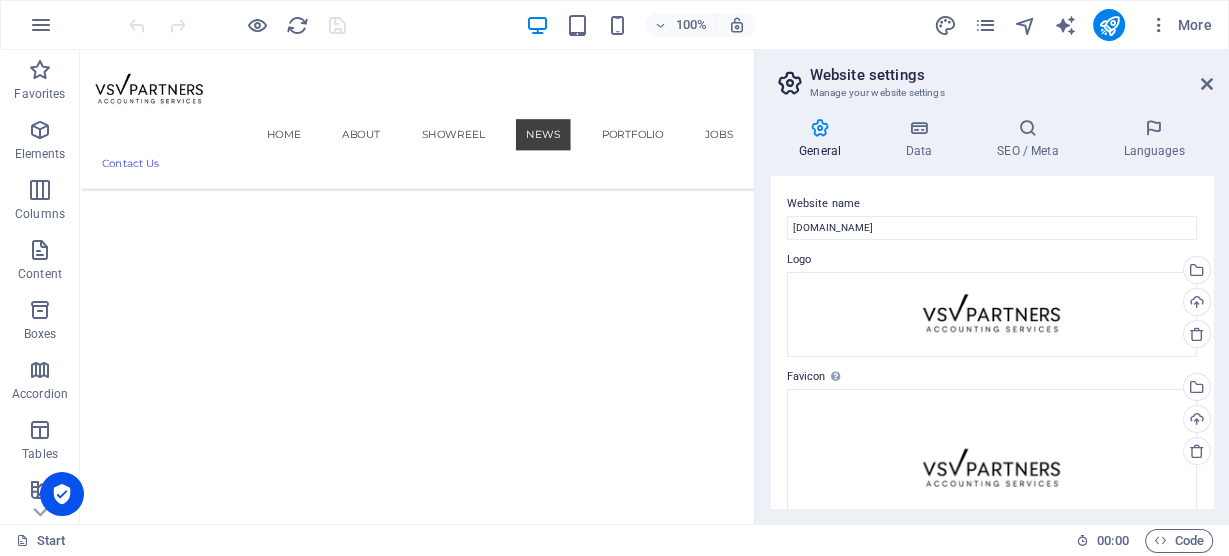 scroll, scrollTop: 8894, scrollLeft: 0, axis: vertical 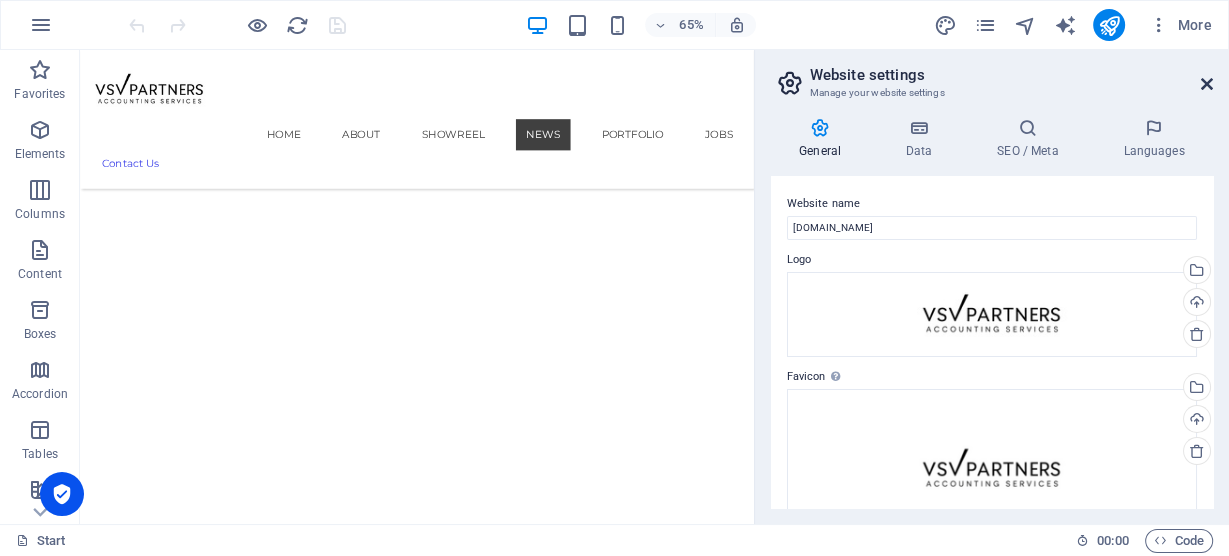 click at bounding box center (1207, 84) 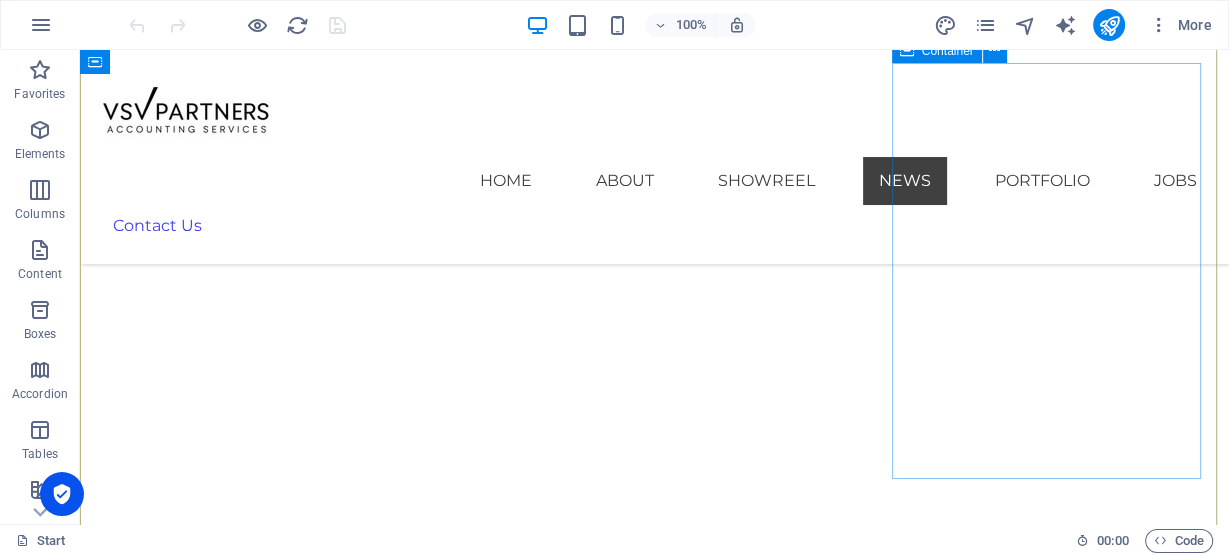scroll, scrollTop: 10348, scrollLeft: 0, axis: vertical 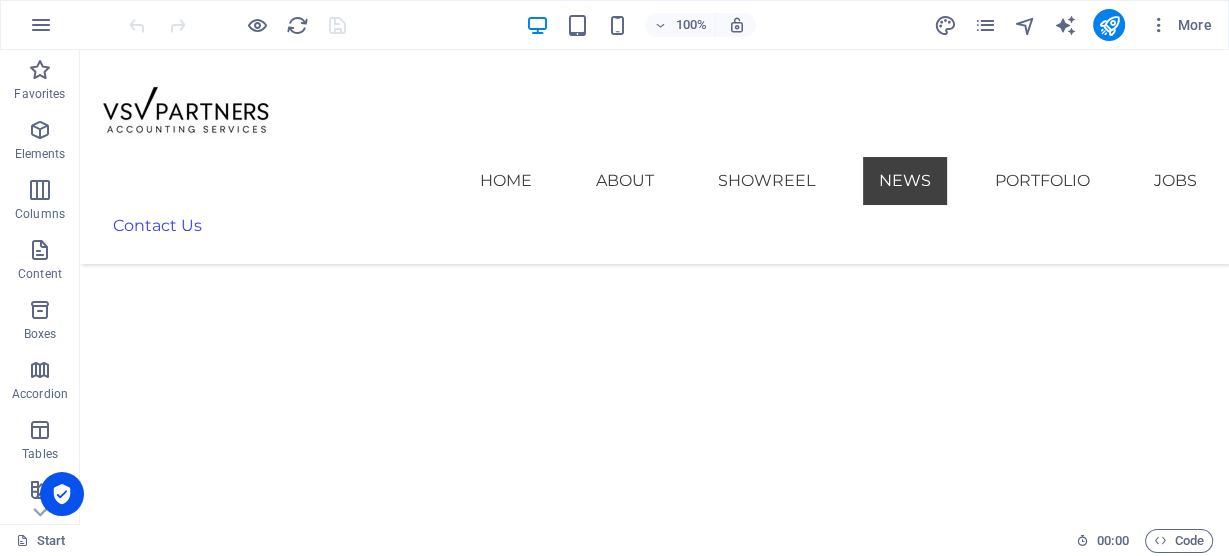 click at bounding box center [62, 494] 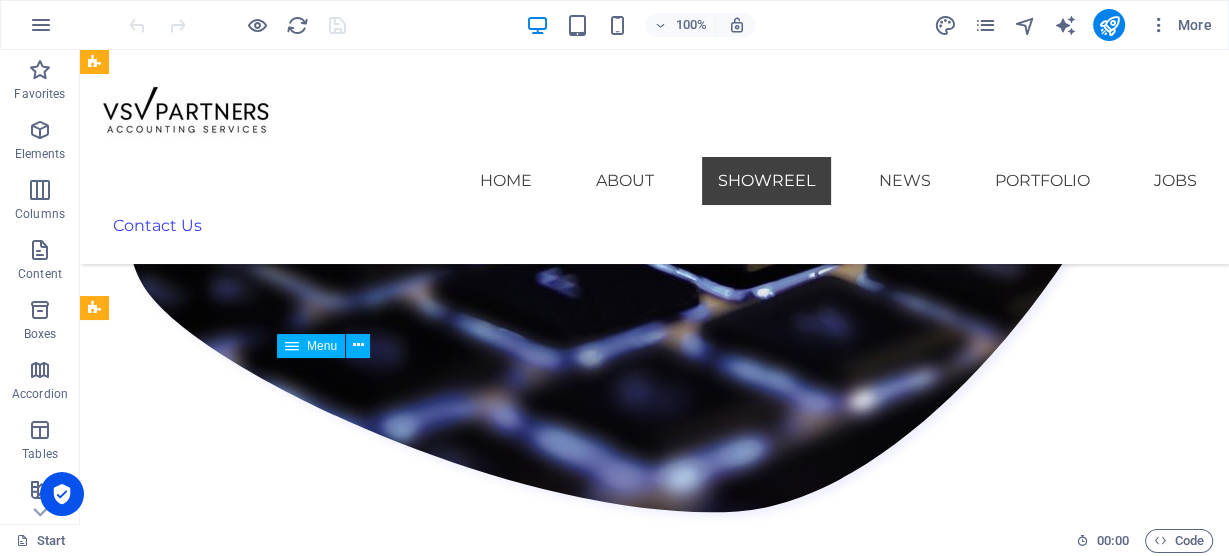scroll, scrollTop: 7308, scrollLeft: 0, axis: vertical 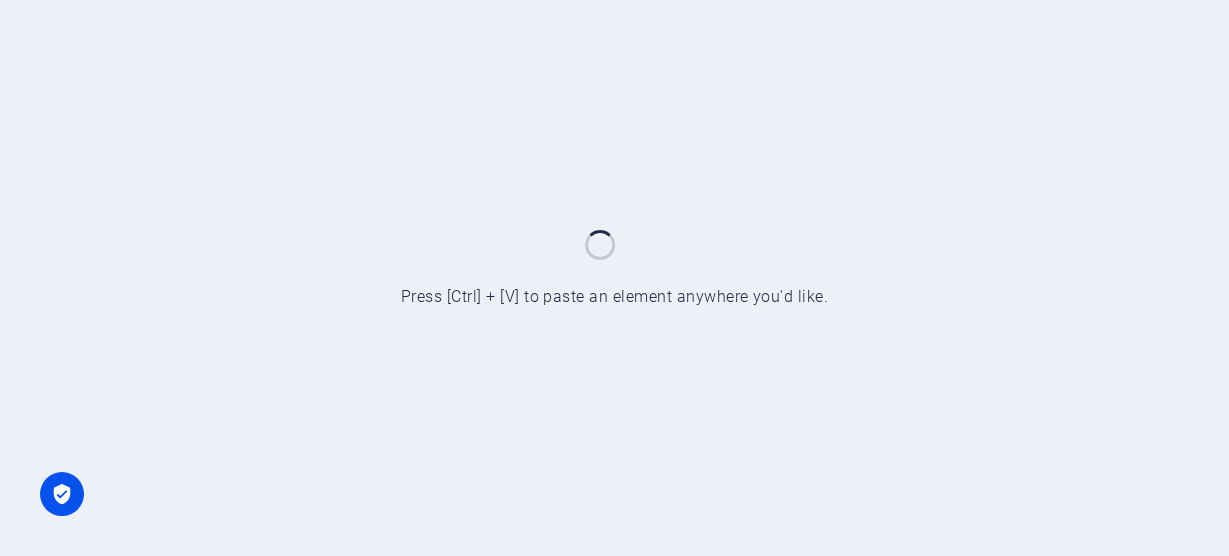click at bounding box center (614, 278) 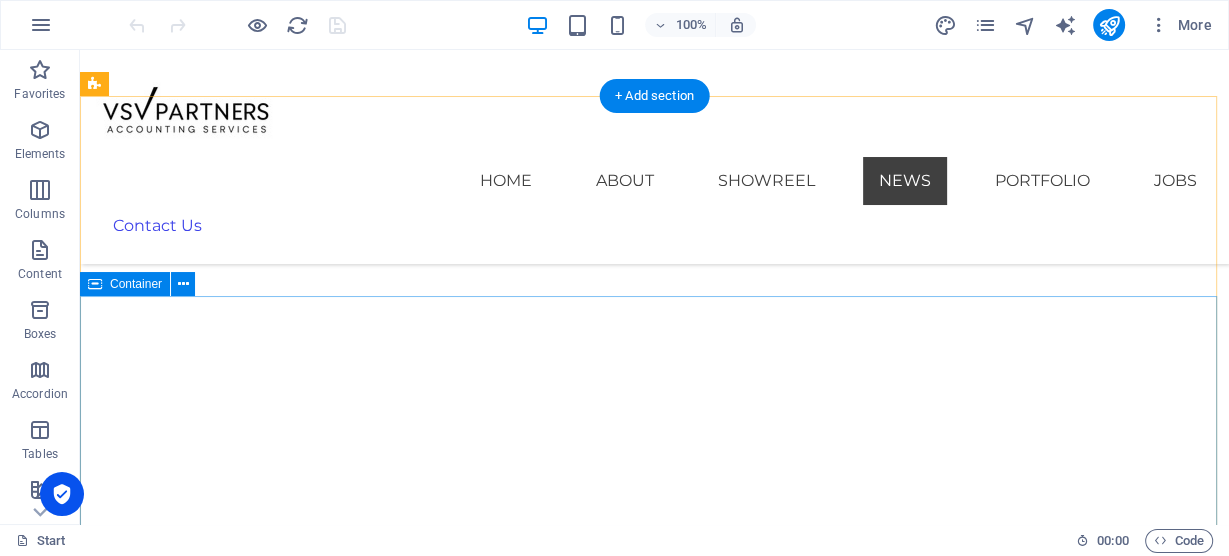 scroll, scrollTop: 9942, scrollLeft: 0, axis: vertical 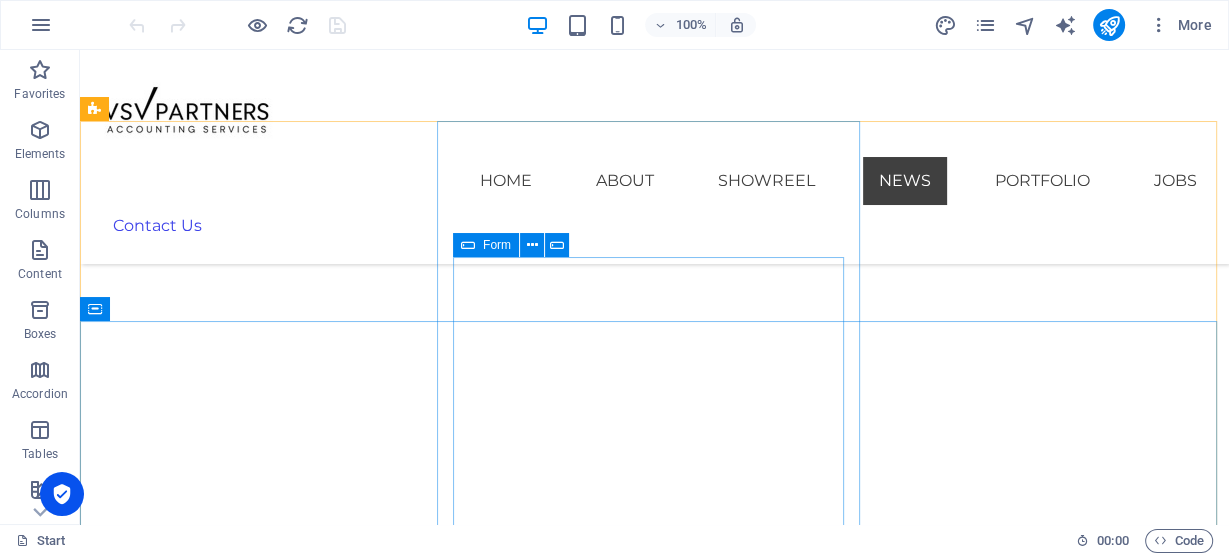 click at bounding box center [468, 245] 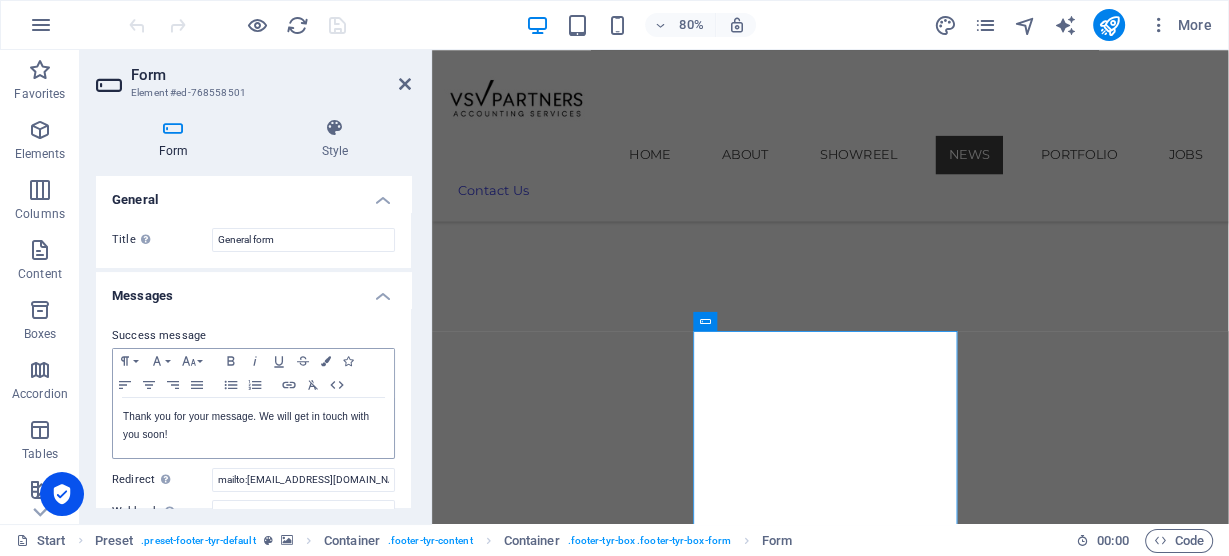 scroll, scrollTop: 10019, scrollLeft: 0, axis: vertical 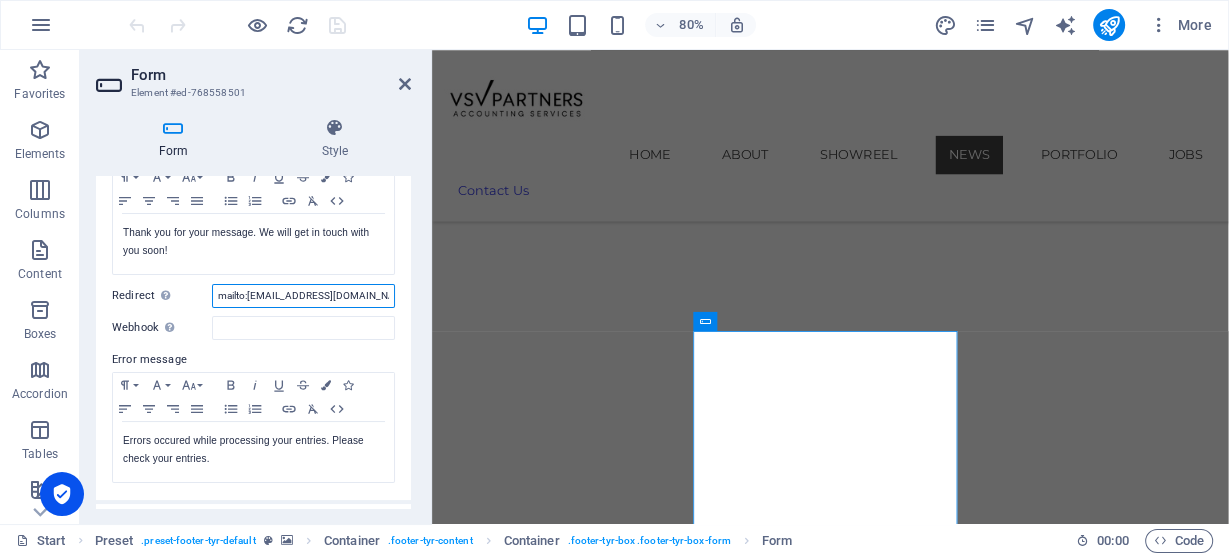 drag, startPoint x: 218, startPoint y: 294, endPoint x: 417, endPoint y: 298, distance: 199.04019 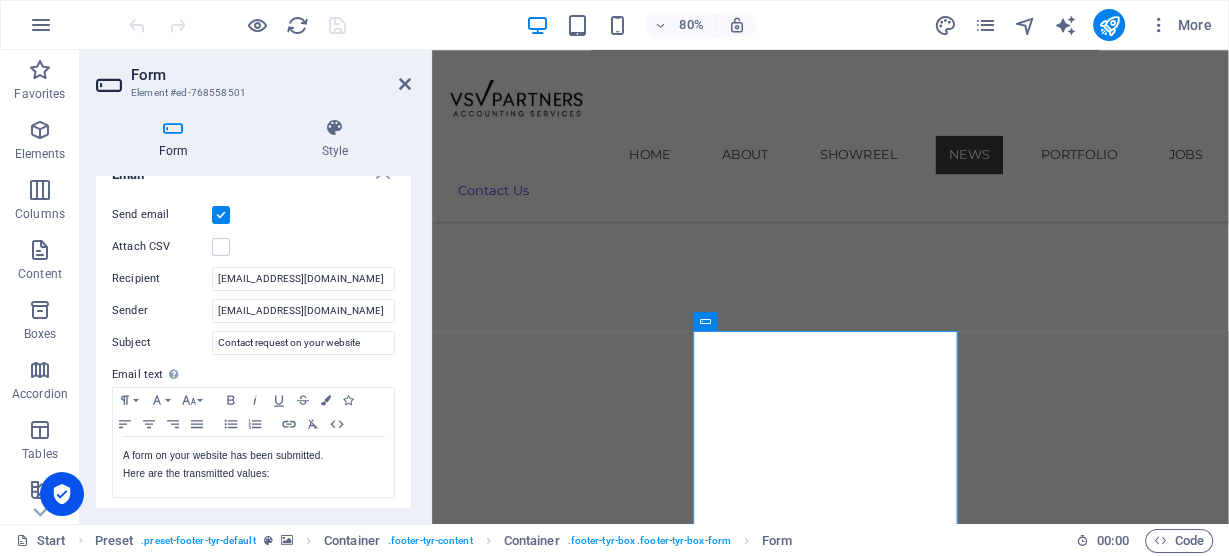 scroll, scrollTop: 540, scrollLeft: 0, axis: vertical 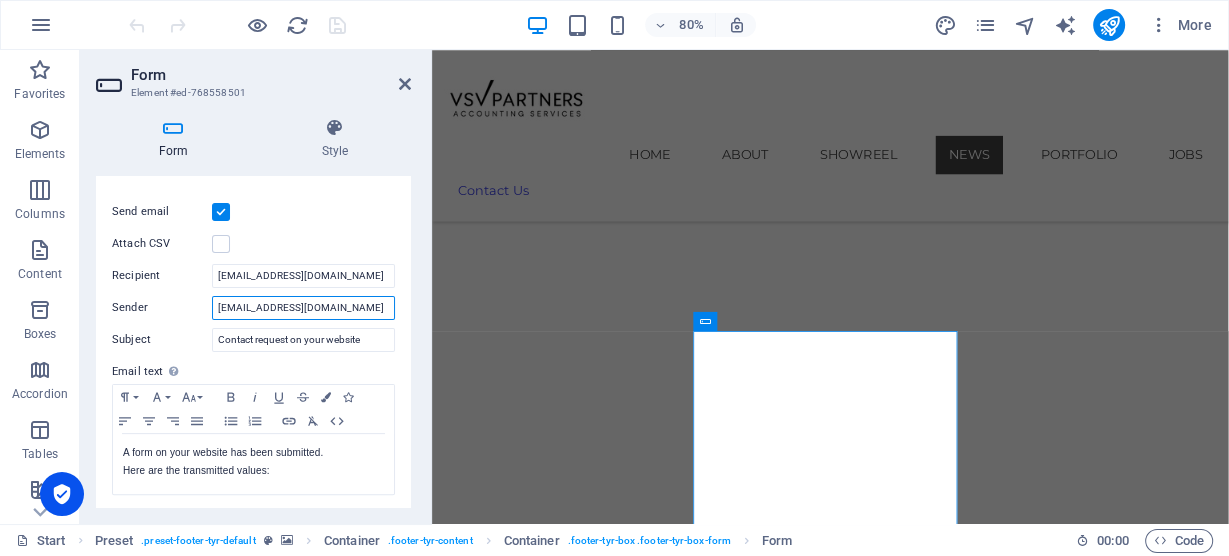 click on "[EMAIL_ADDRESS][DOMAIN_NAME]" at bounding box center [303, 308] 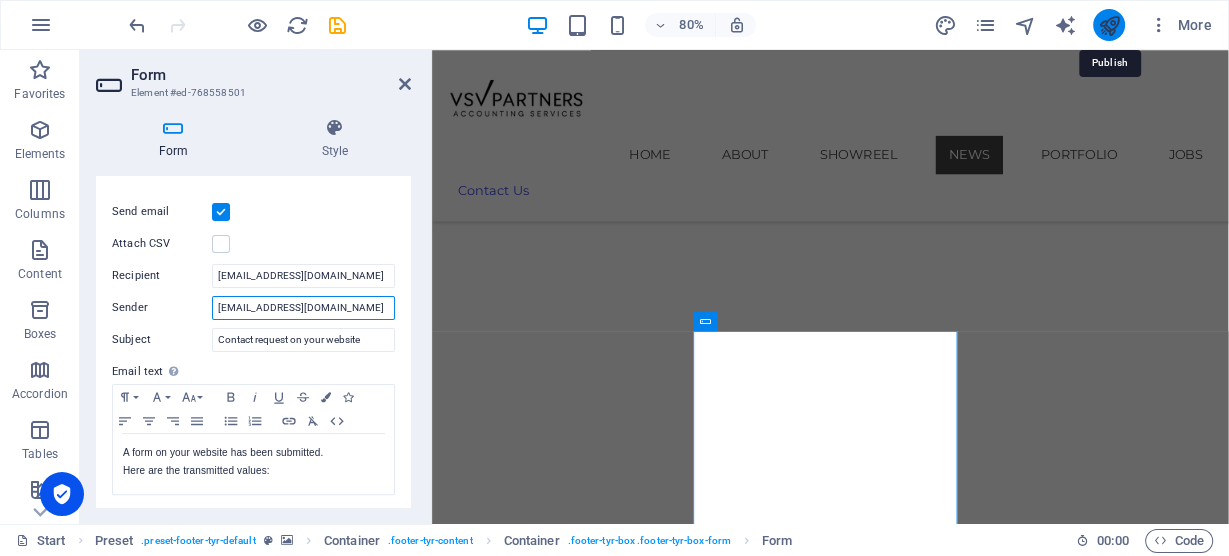 type on "[EMAIL_ADDRESS][DOMAIN_NAME]" 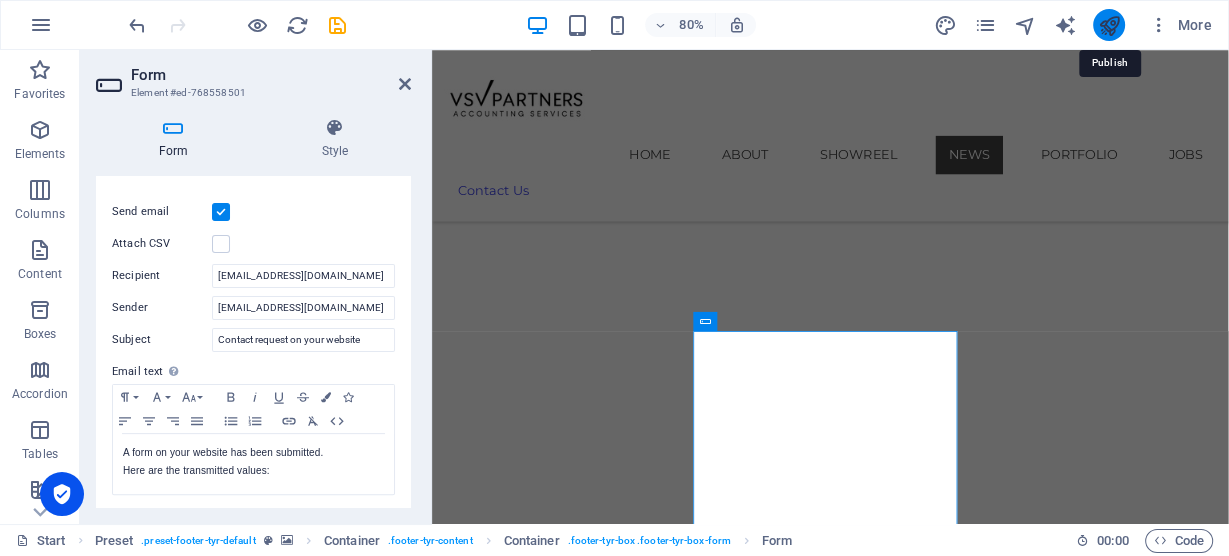 click at bounding box center (1108, 25) 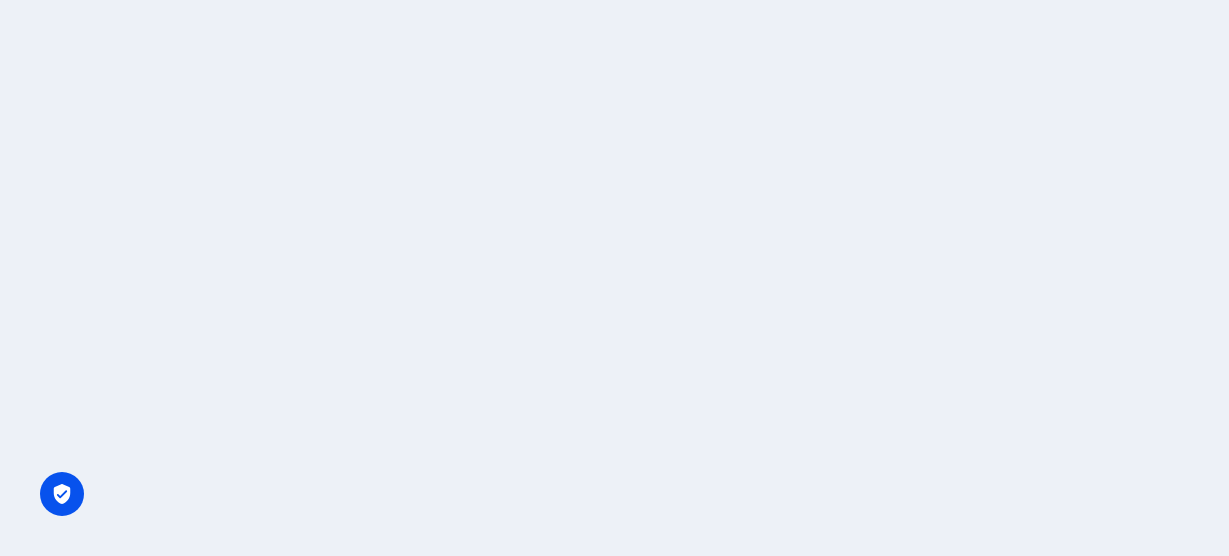 scroll, scrollTop: 0, scrollLeft: 0, axis: both 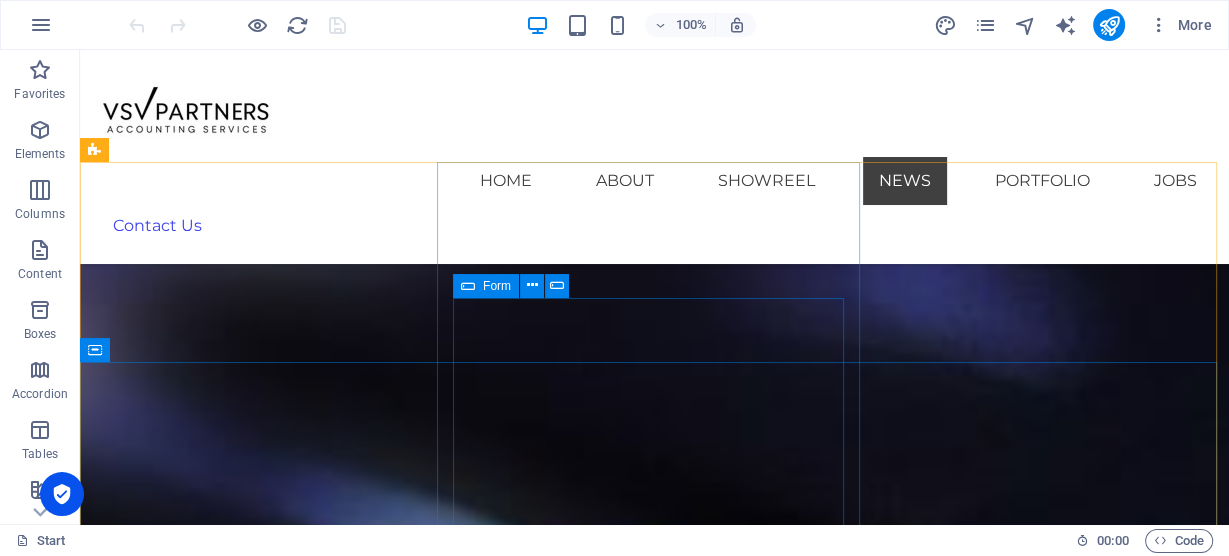 click at bounding box center [468, 286] 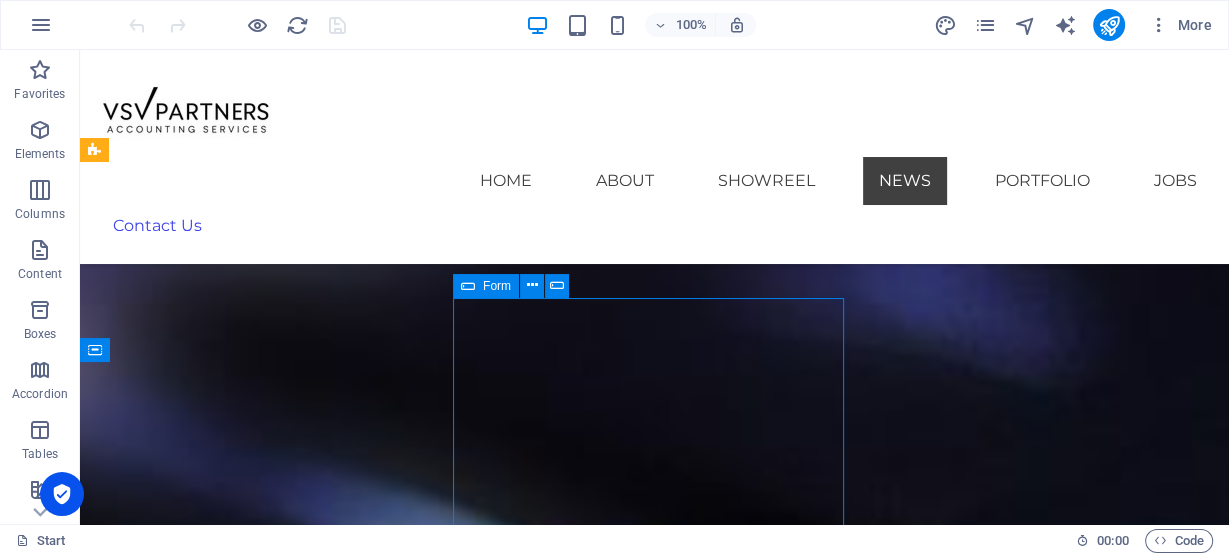 click at bounding box center [468, 286] 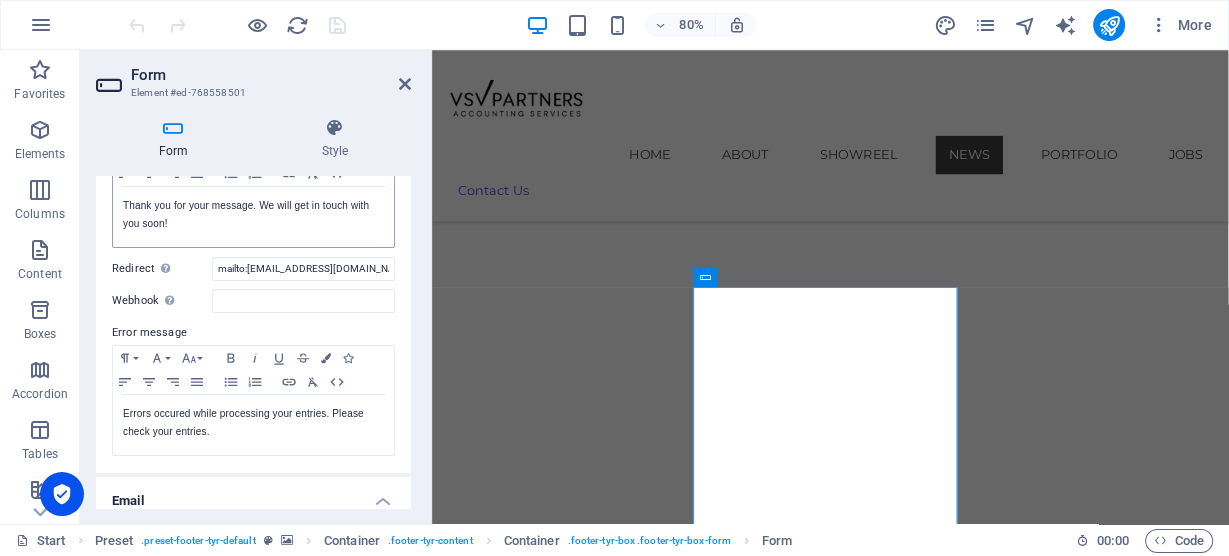 scroll, scrollTop: 192, scrollLeft: 0, axis: vertical 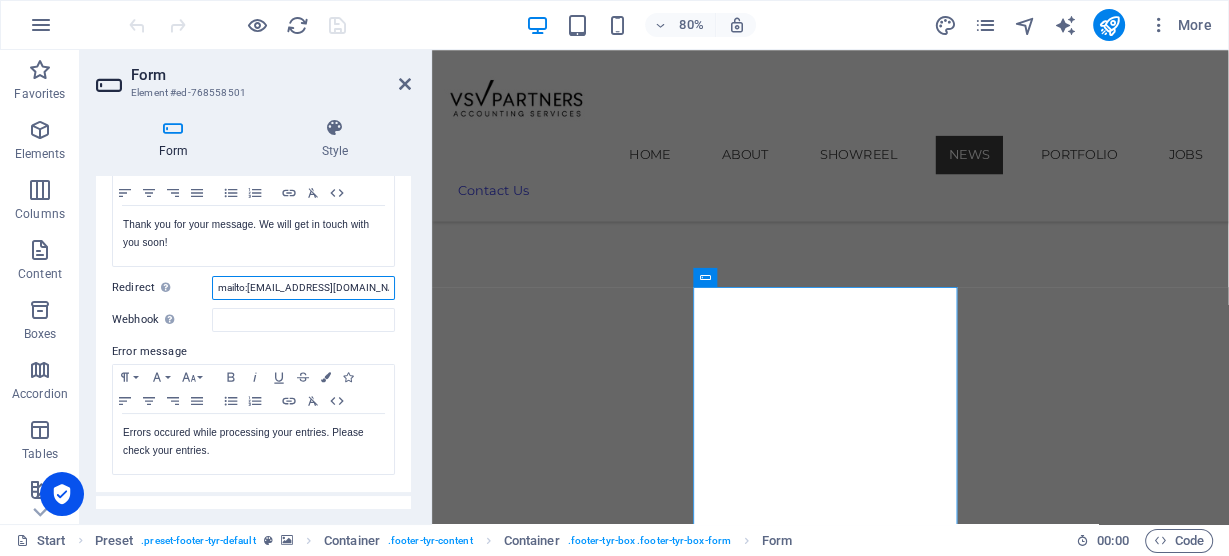 click on "mailto:[EMAIL_ADDRESS][DOMAIN_NAME]" at bounding box center (303, 288) 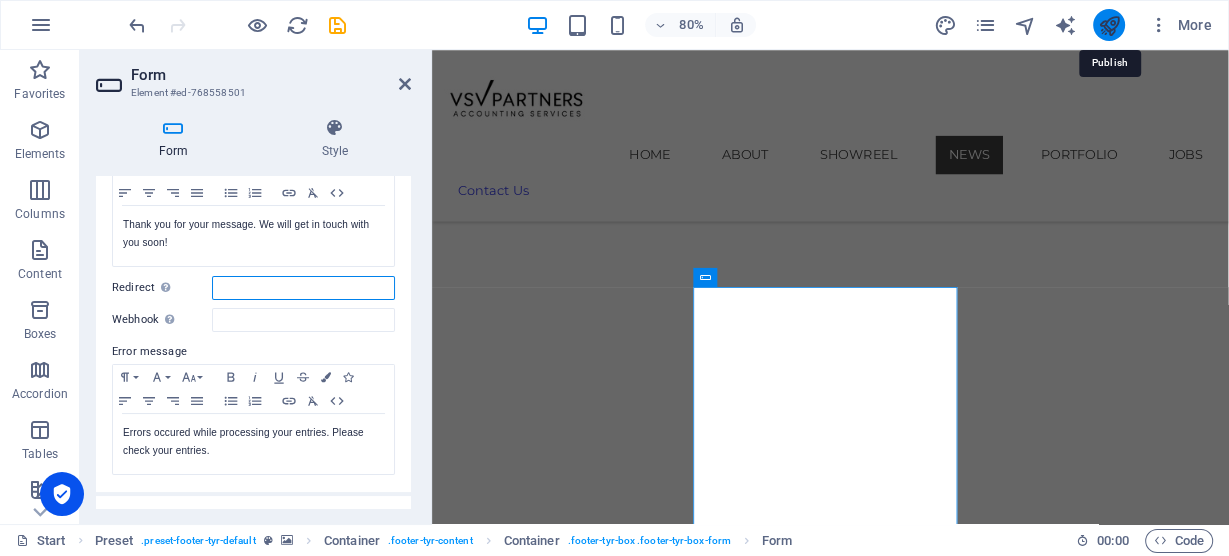 type 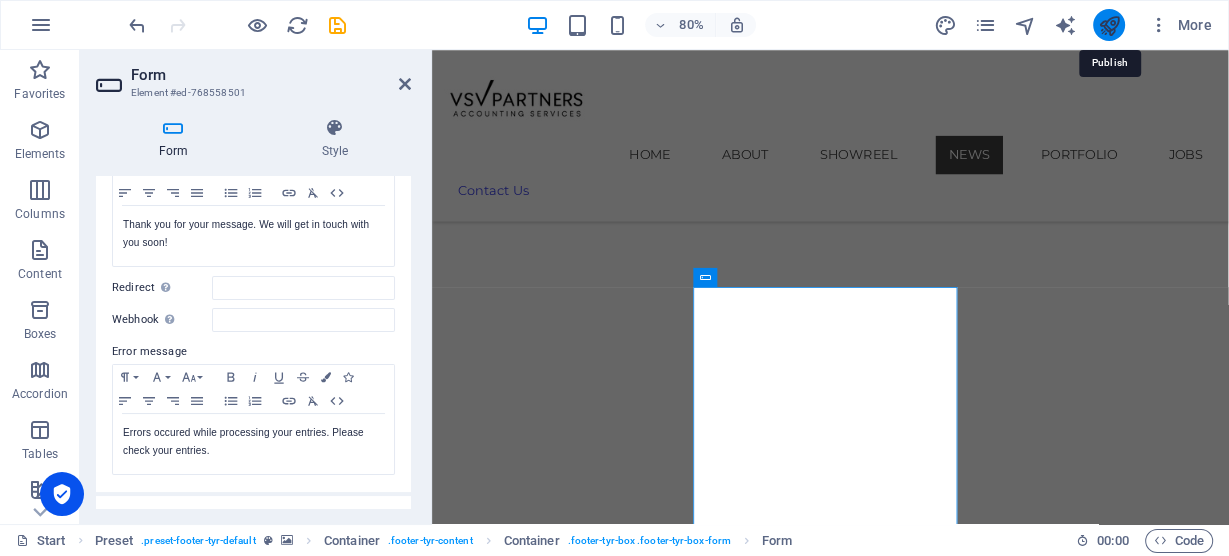 click at bounding box center [1108, 25] 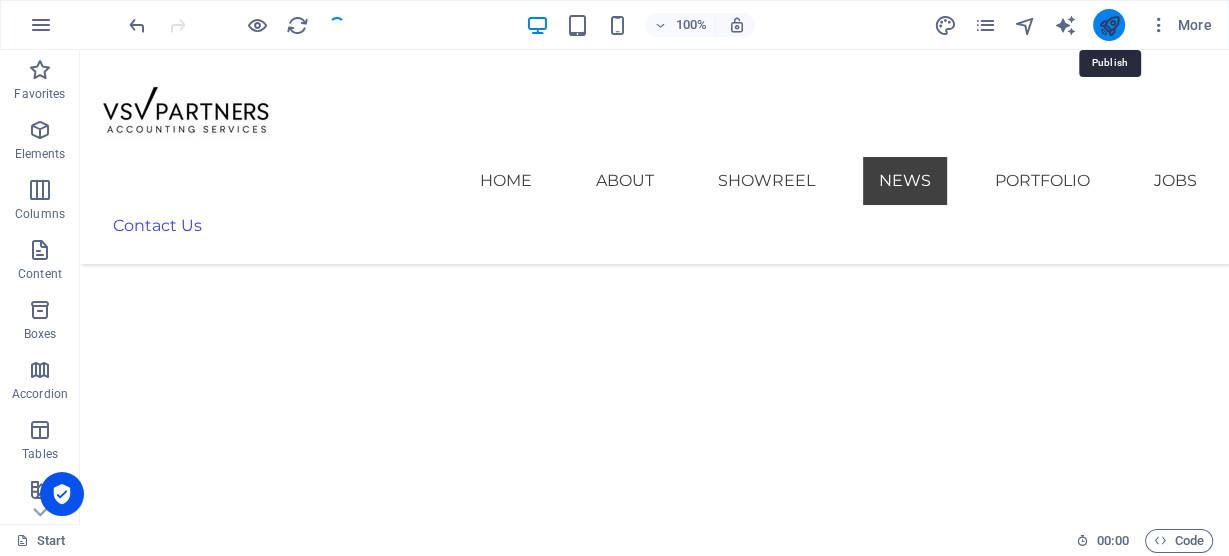 scroll, scrollTop: 9902, scrollLeft: 0, axis: vertical 